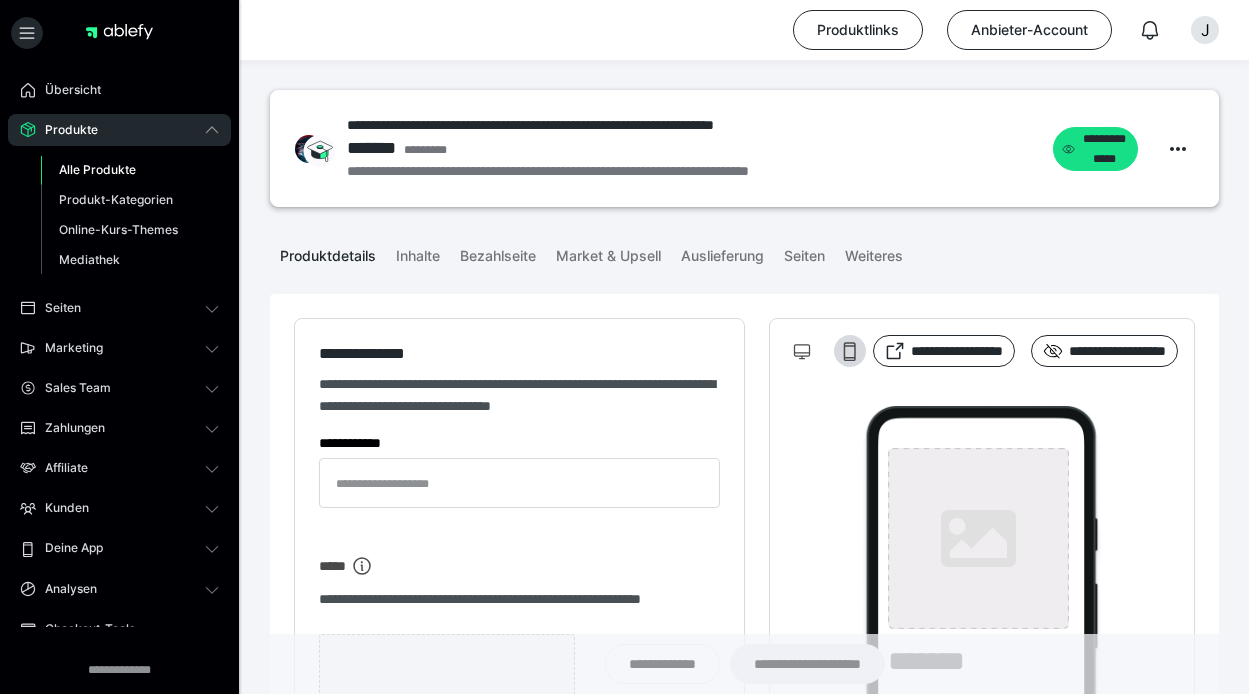 scroll, scrollTop: 0, scrollLeft: 0, axis: both 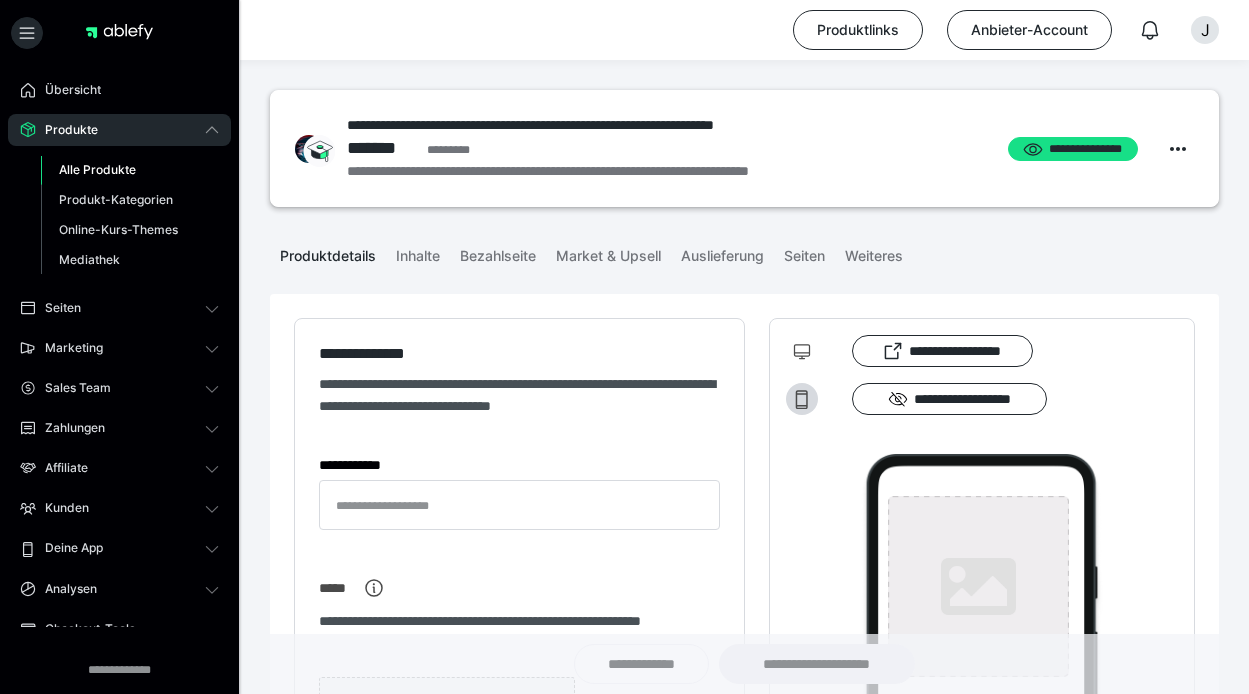 type on "**********" 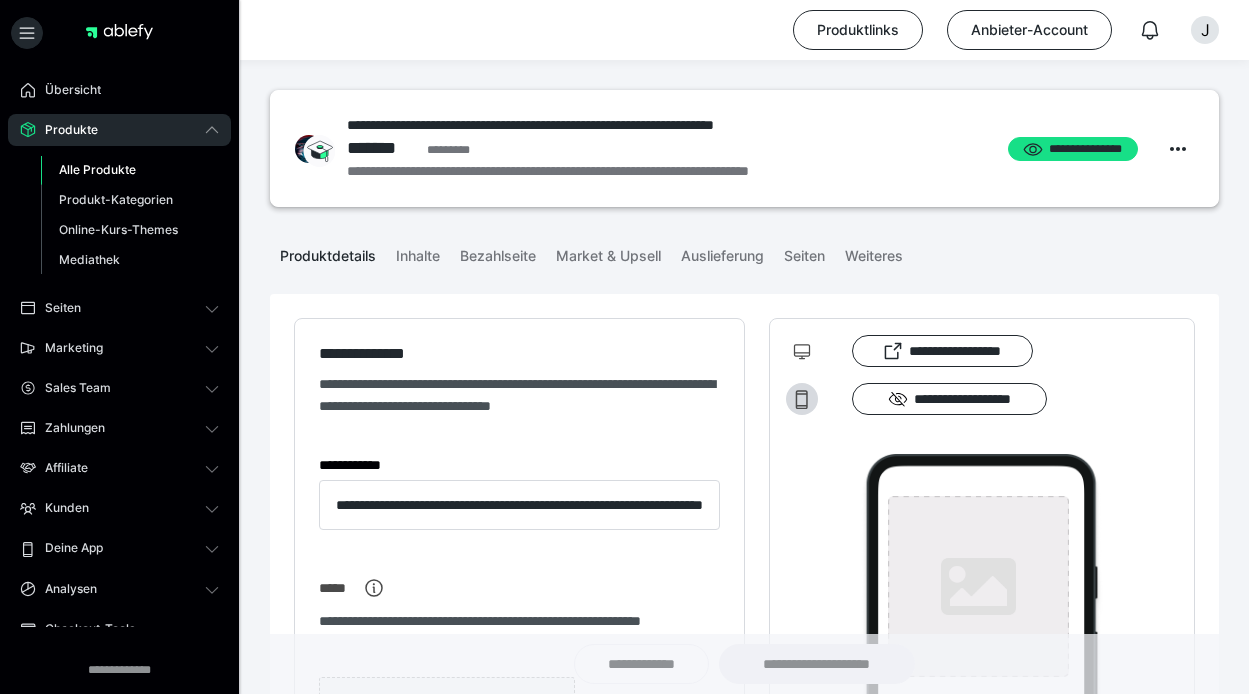 type on "**********" 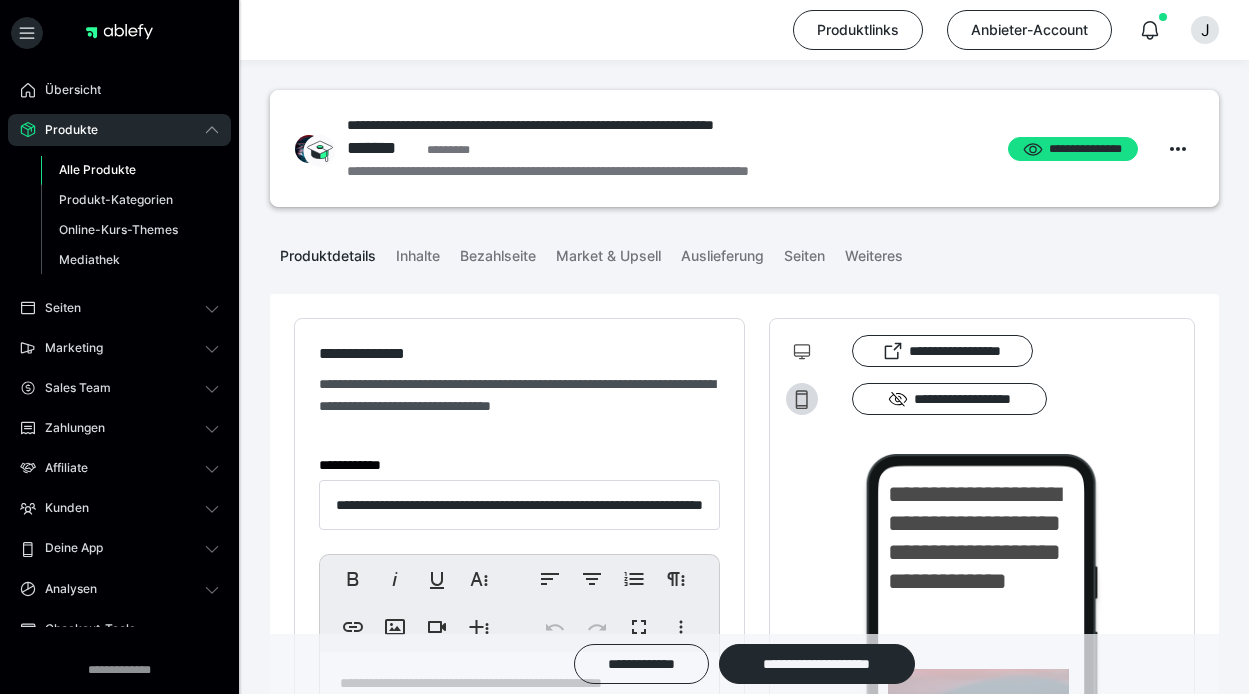 scroll, scrollTop: 51, scrollLeft: 0, axis: vertical 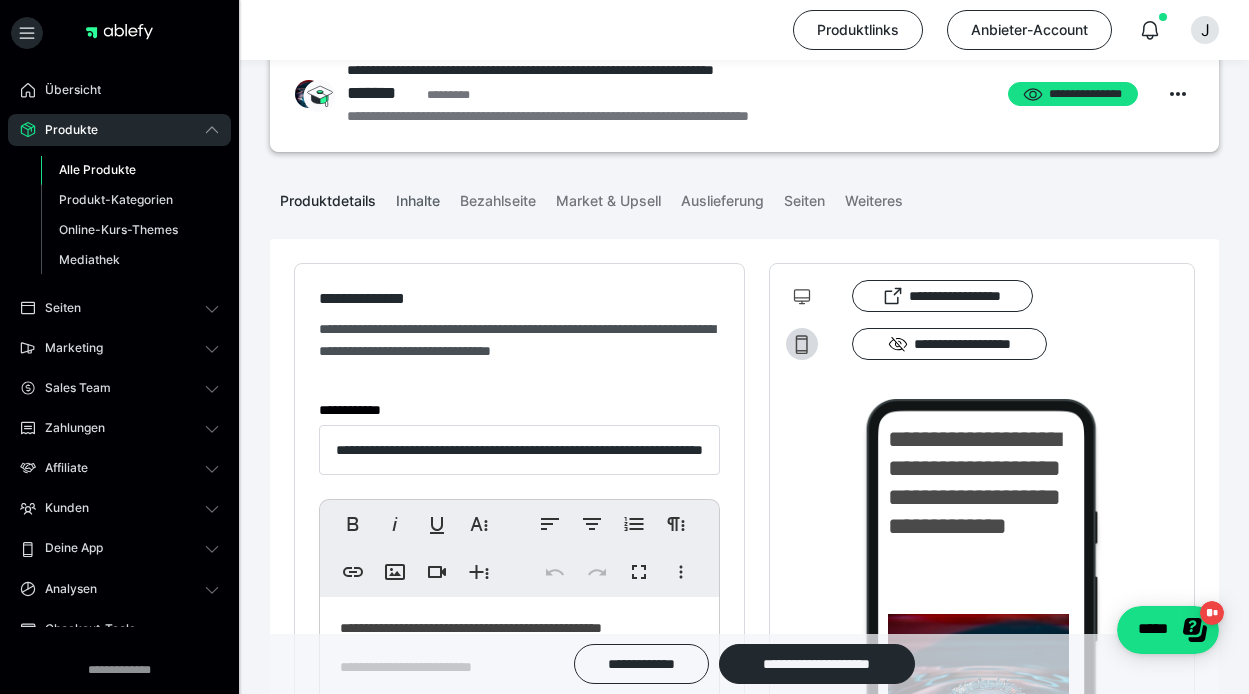 click on "Inhalte" at bounding box center [418, 197] 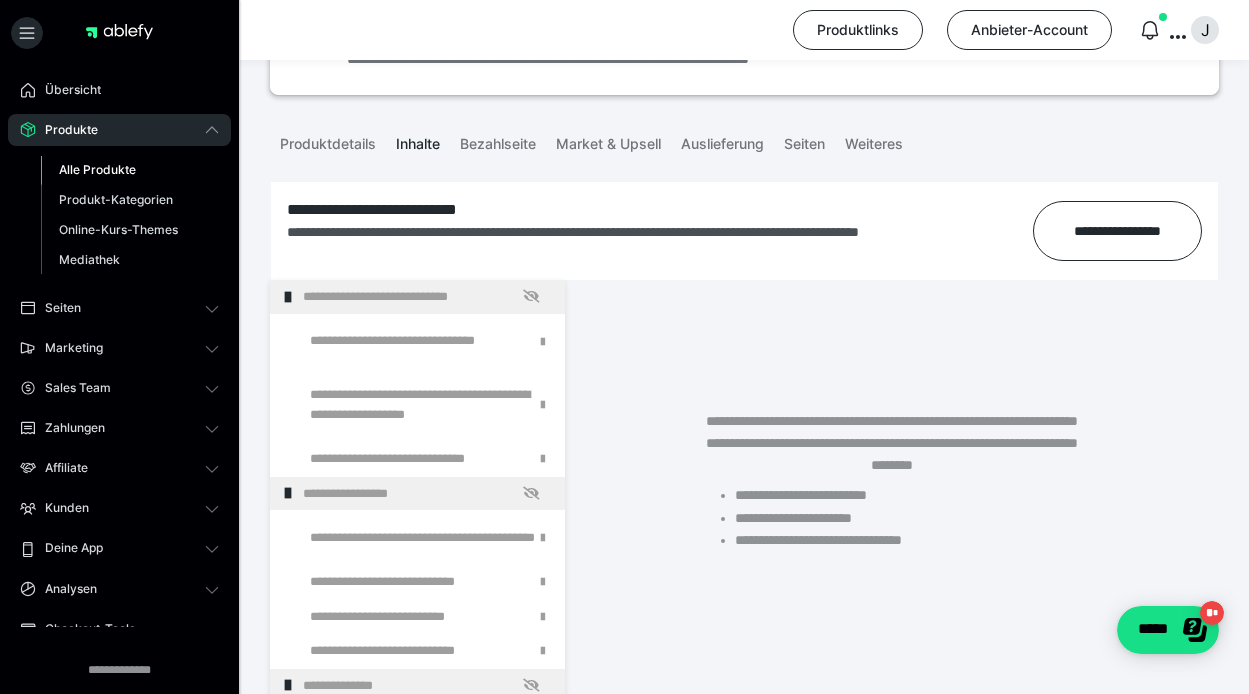 scroll, scrollTop: 135, scrollLeft: 0, axis: vertical 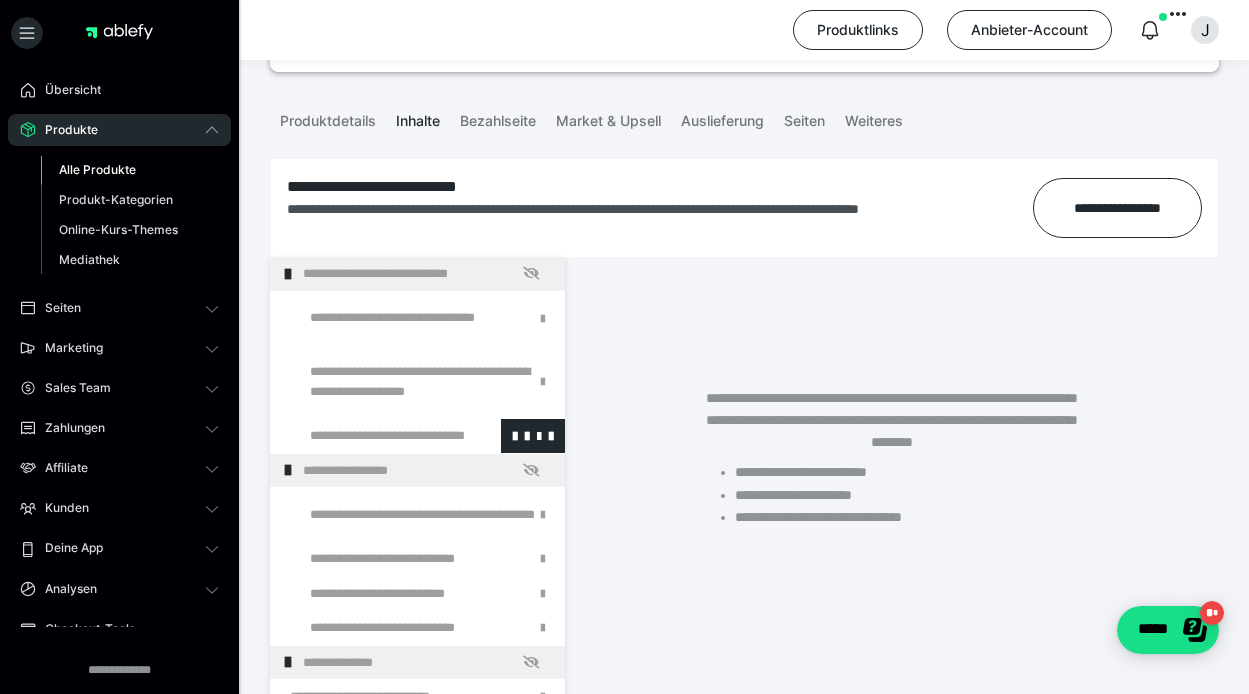 click at bounding box center (375, 436) 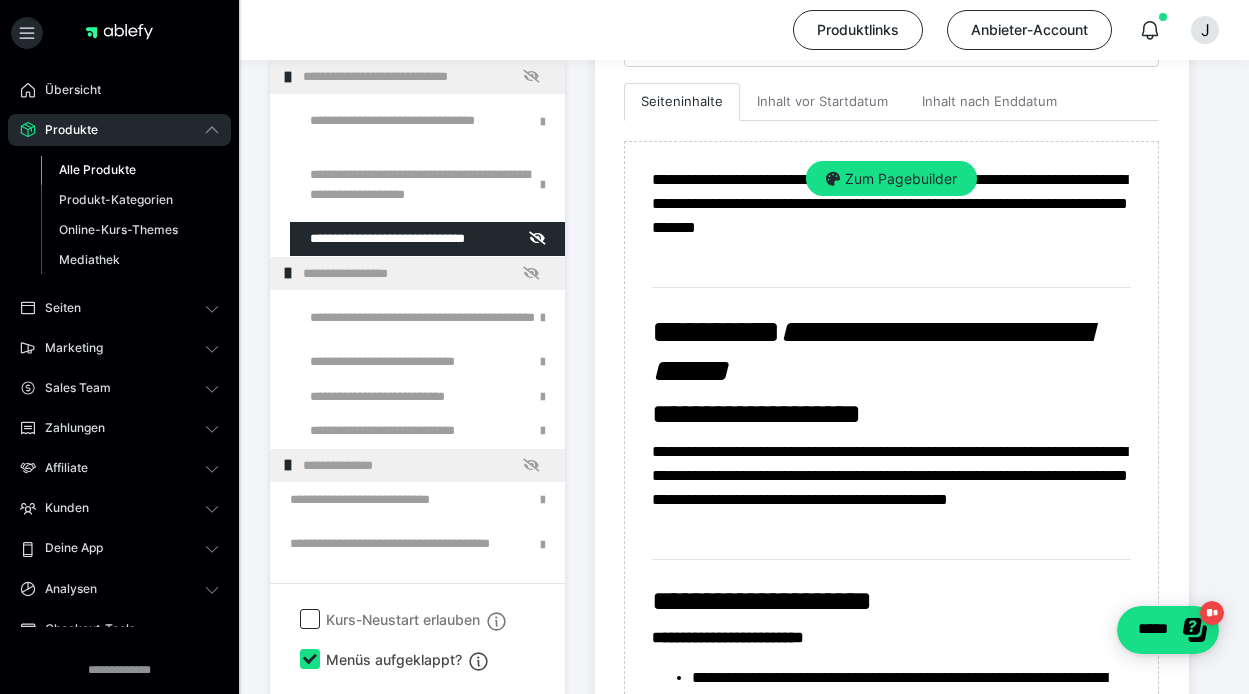 scroll, scrollTop: 526, scrollLeft: 0, axis: vertical 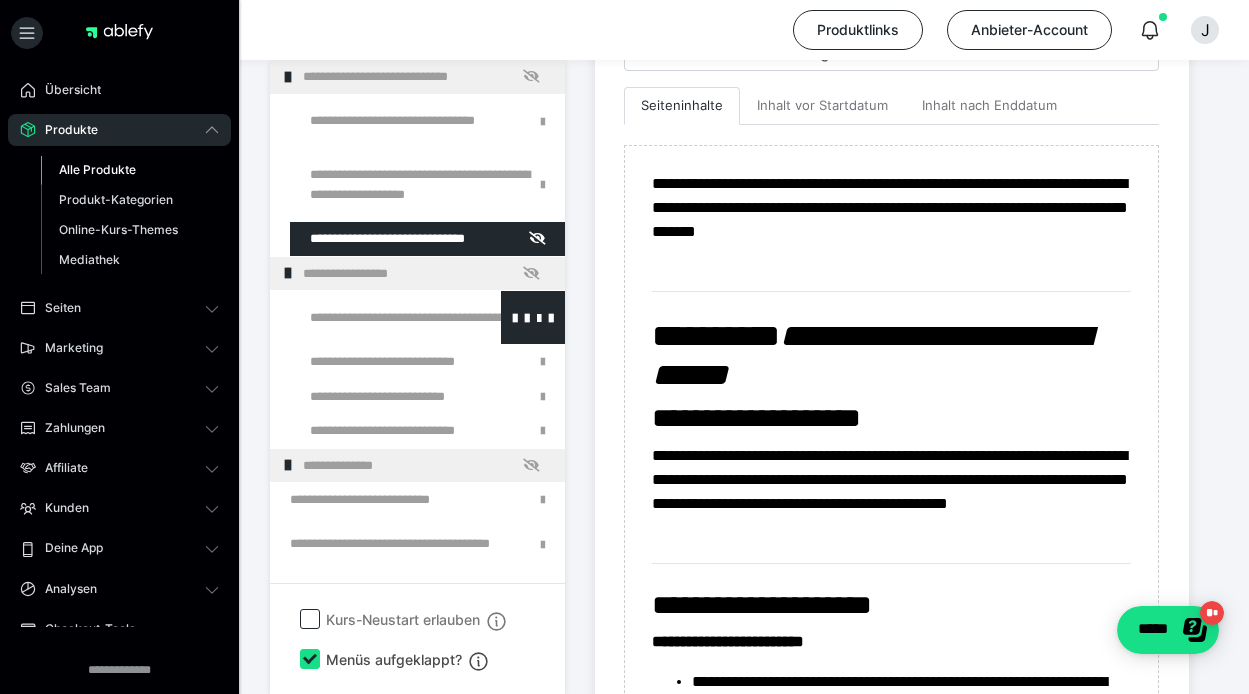 click at bounding box center (375, 317) 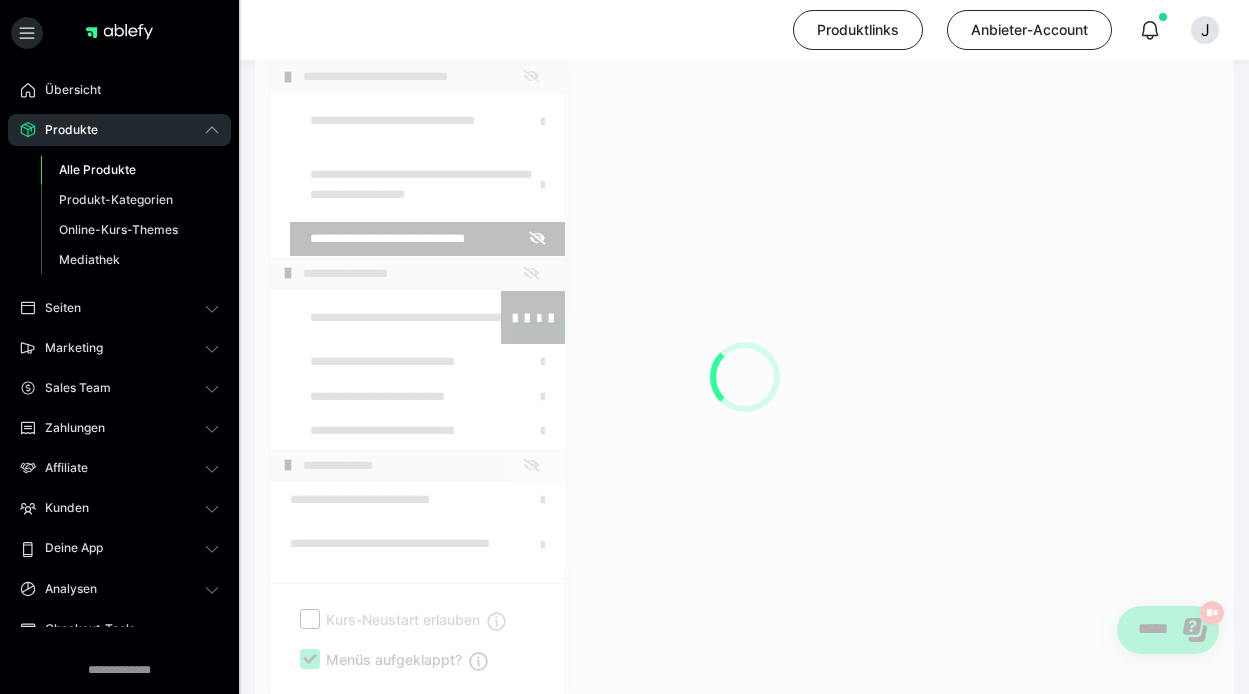 scroll, scrollTop: 332, scrollLeft: 0, axis: vertical 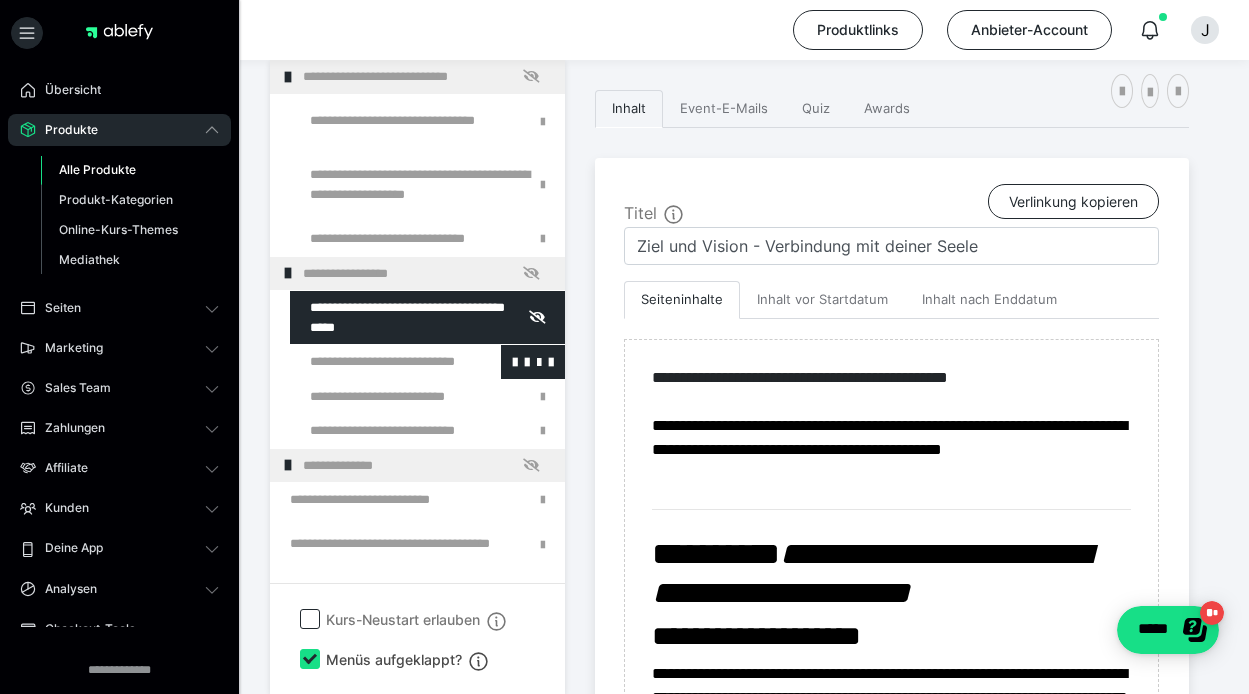 click at bounding box center [375, 362] 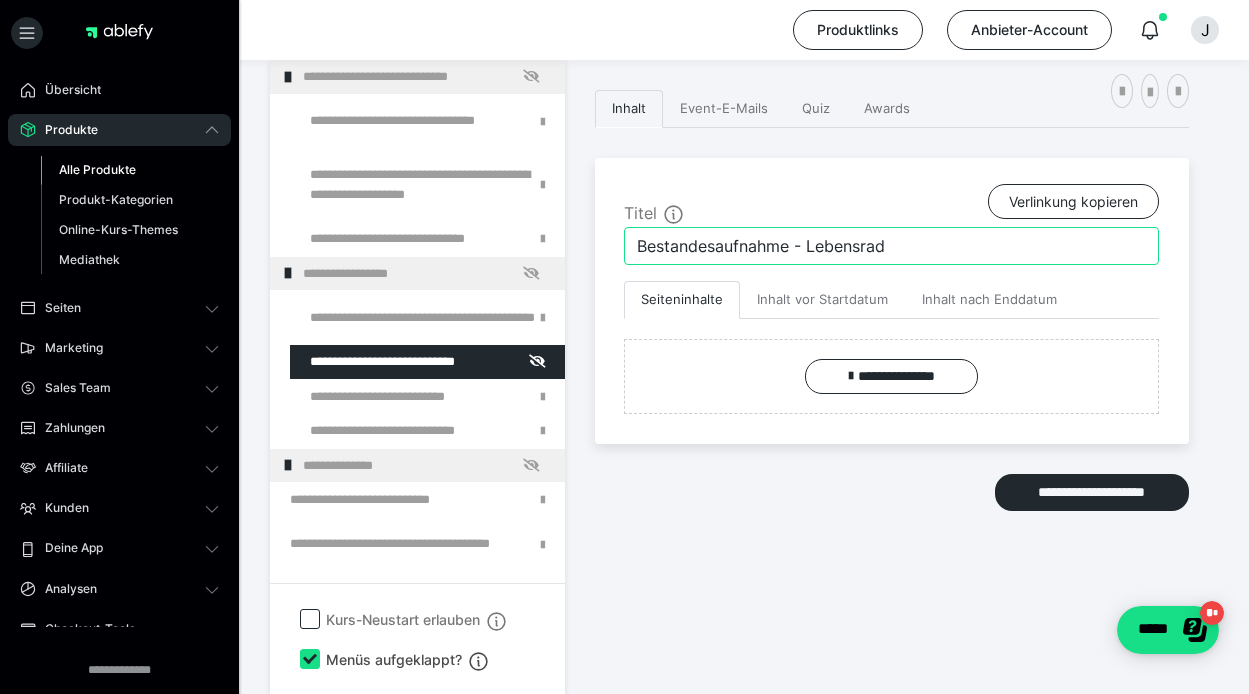 drag, startPoint x: 924, startPoint y: 248, endPoint x: 624, endPoint y: 221, distance: 301.21255 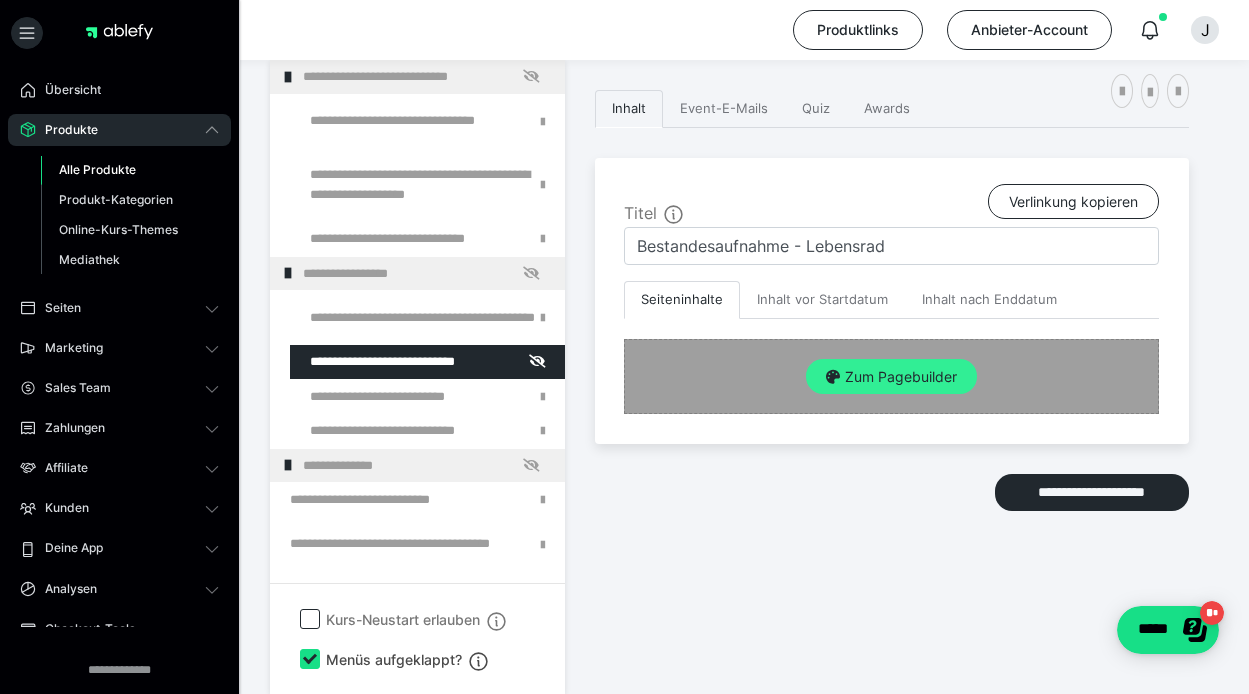 click on "Zum Pagebuilder" at bounding box center [891, 377] 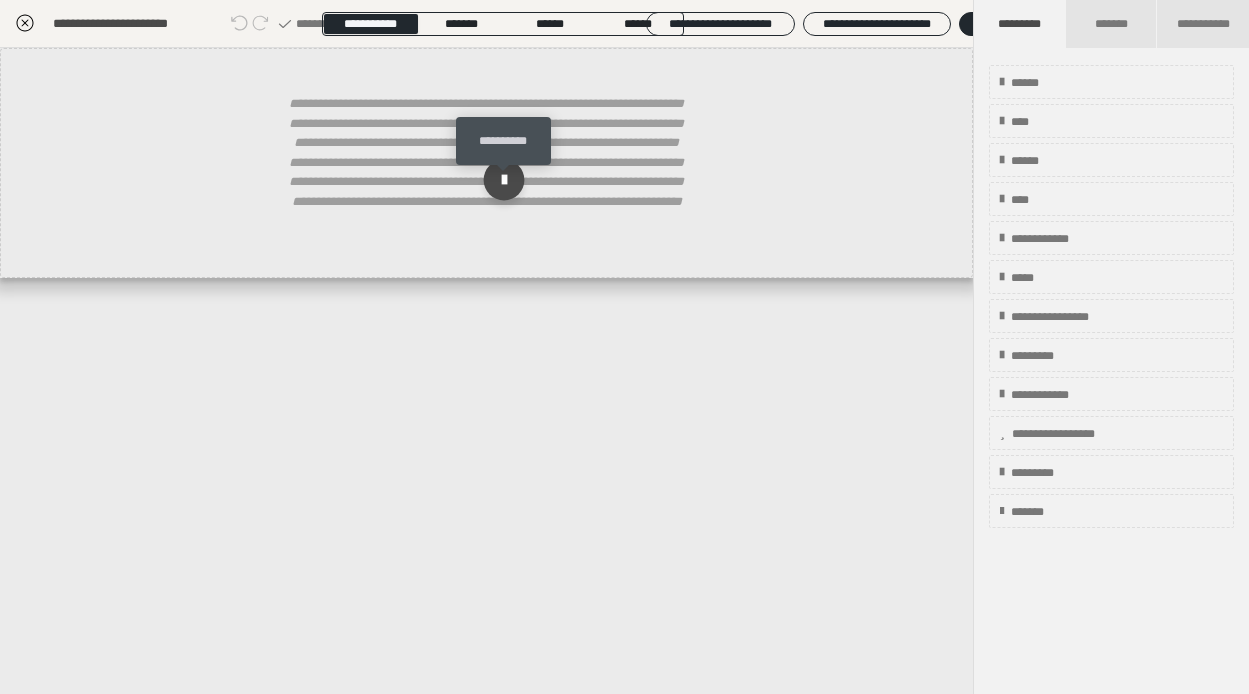 click at bounding box center (503, 180) 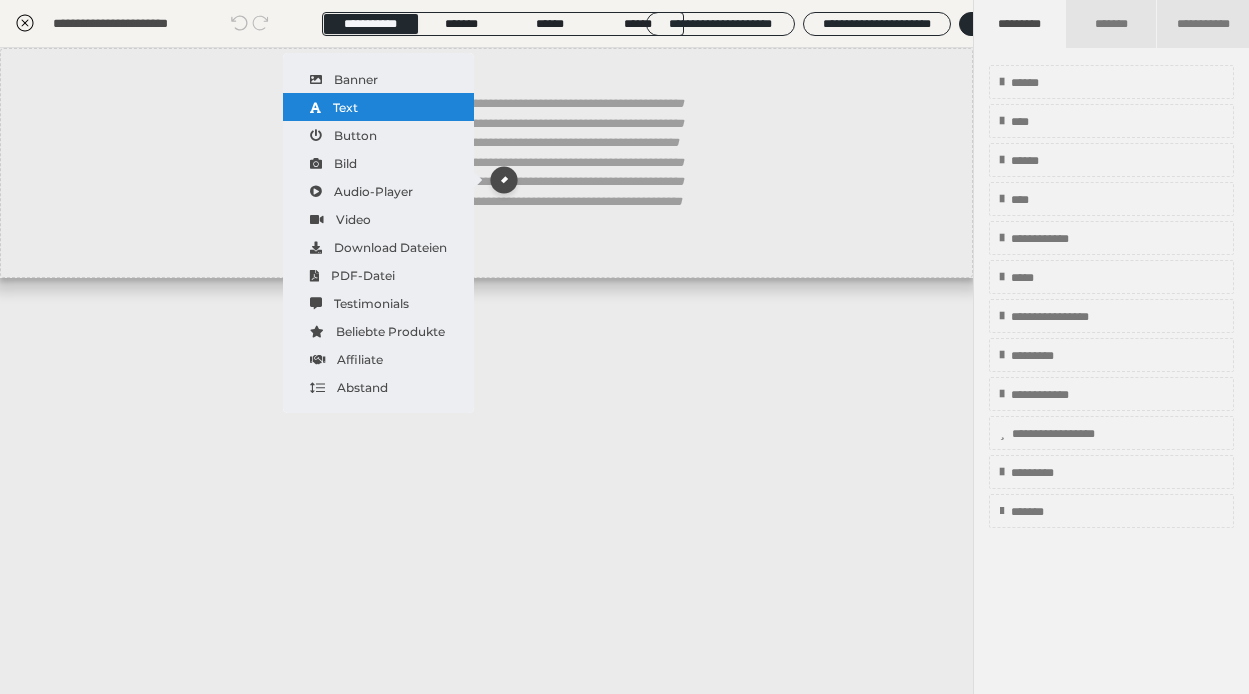 click on "Text" at bounding box center (378, 107) 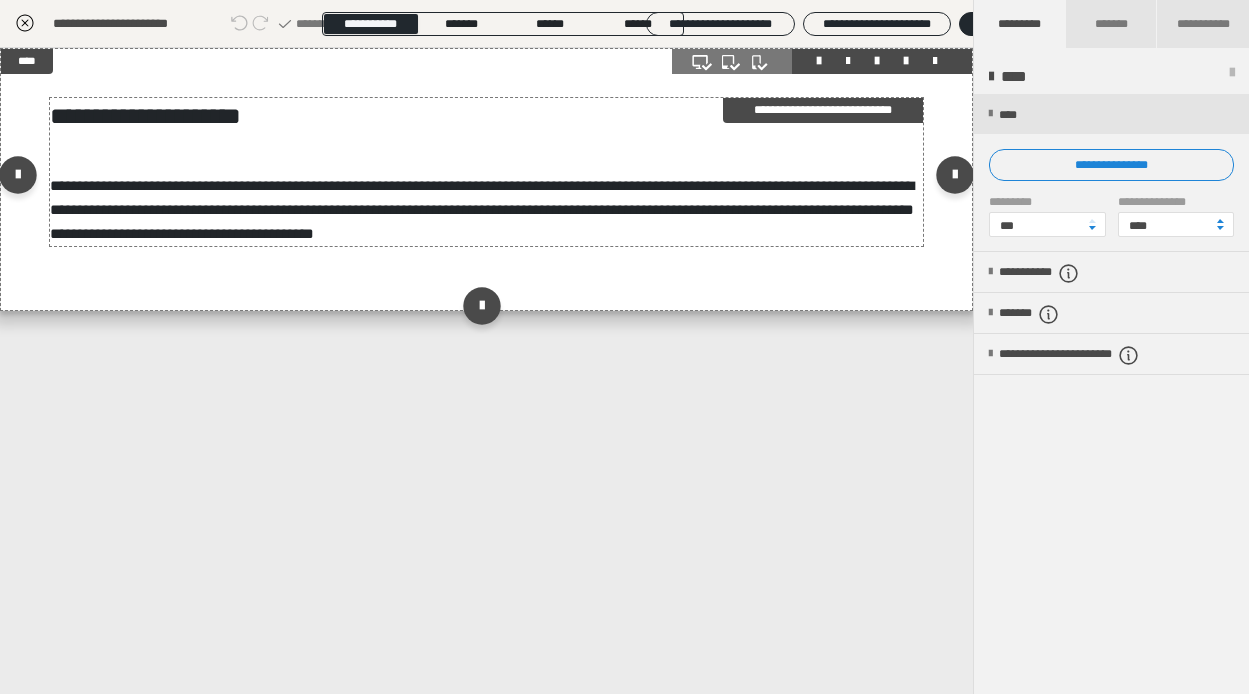 click on "**********" at bounding box center [487, 210] 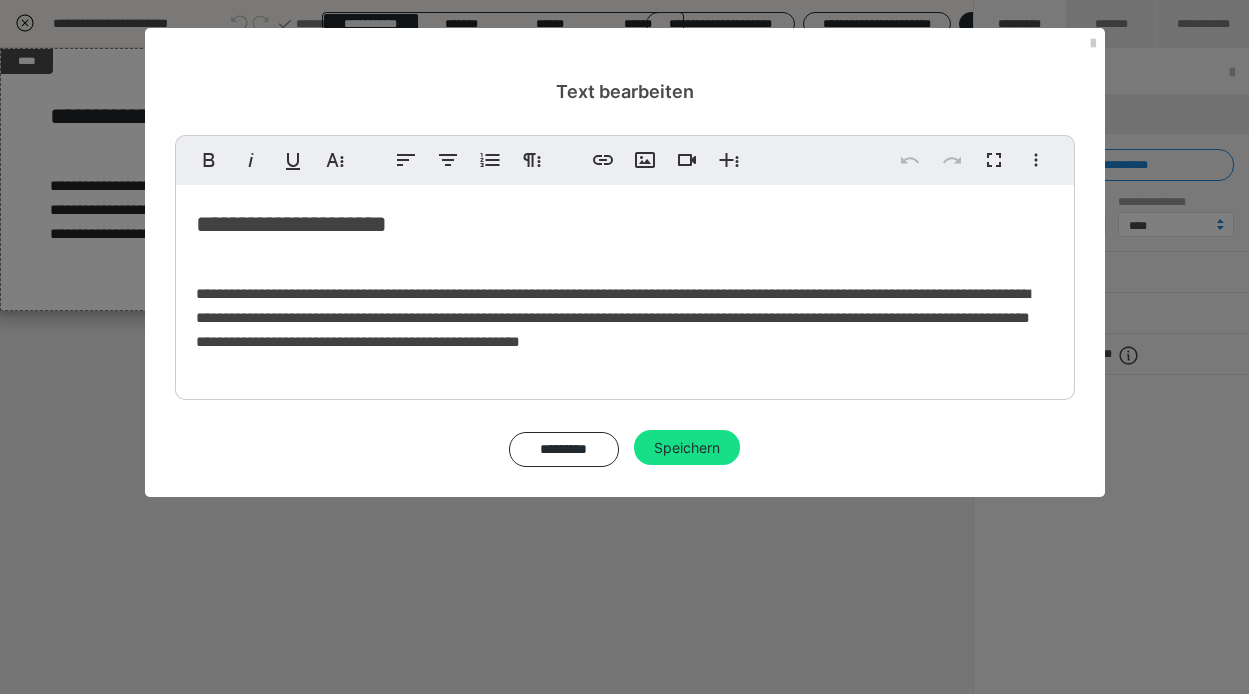 click on "**********" at bounding box center [625, 224] 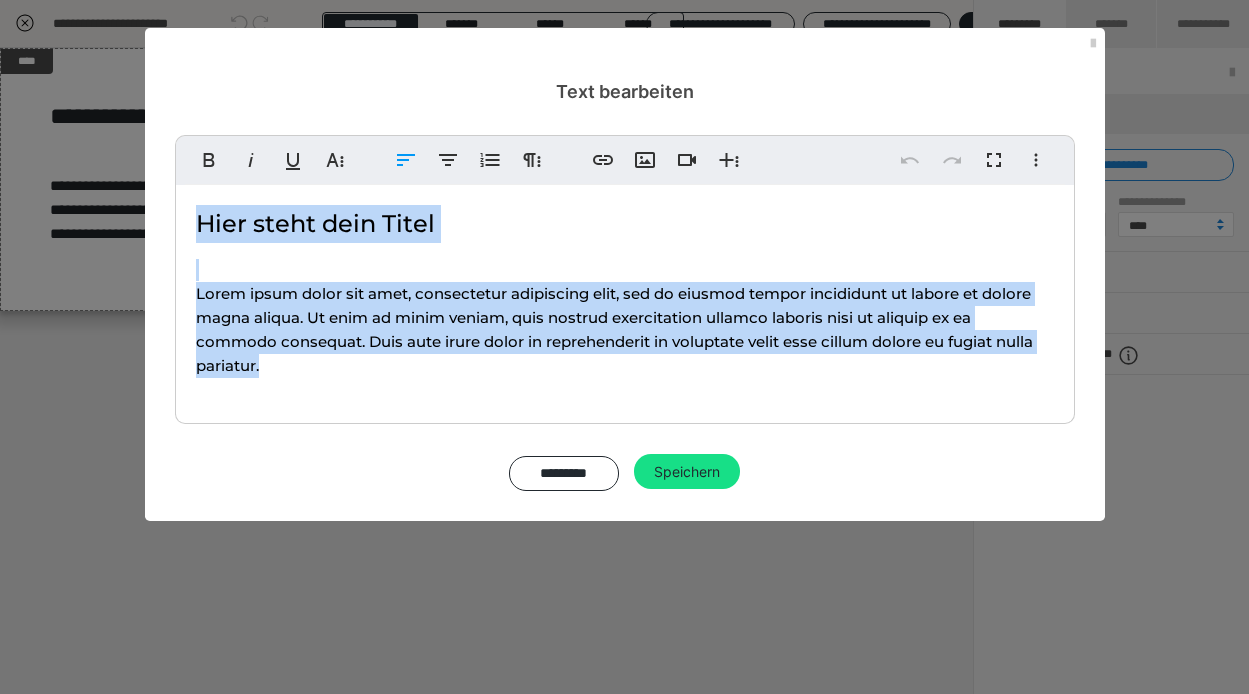 drag, startPoint x: 298, startPoint y: 375, endPoint x: 189, endPoint y: 198, distance: 207.87015 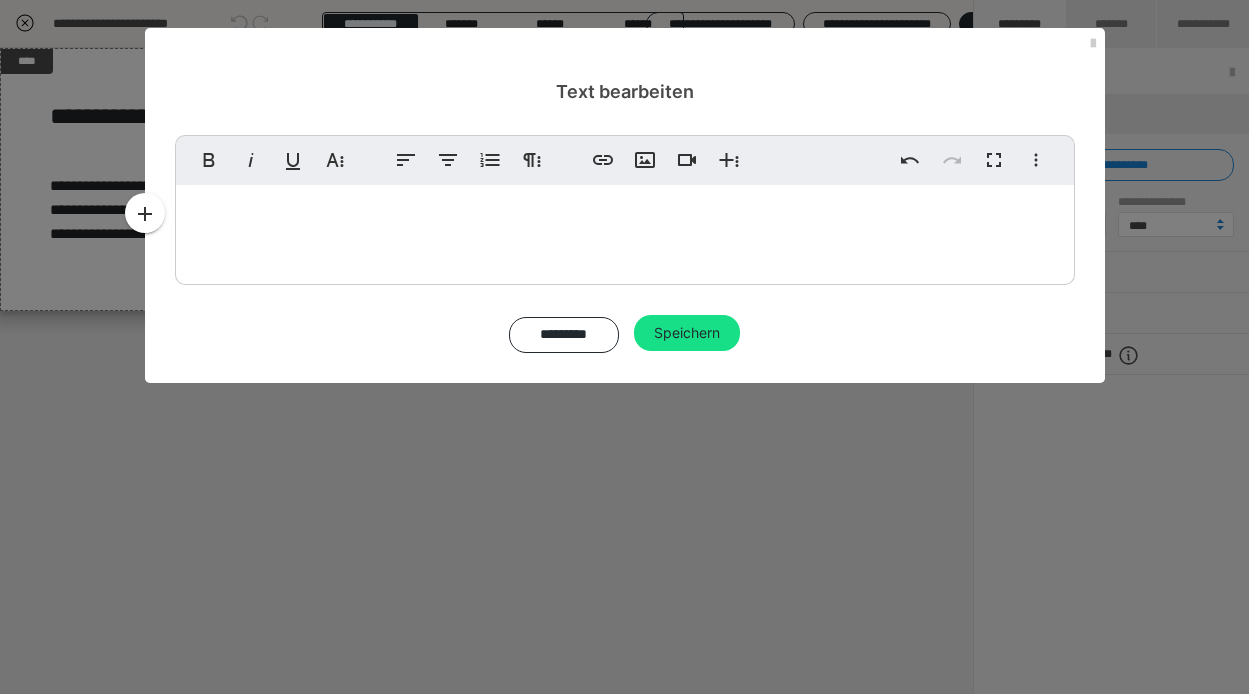 scroll, scrollTop: 1822, scrollLeft: 0, axis: vertical 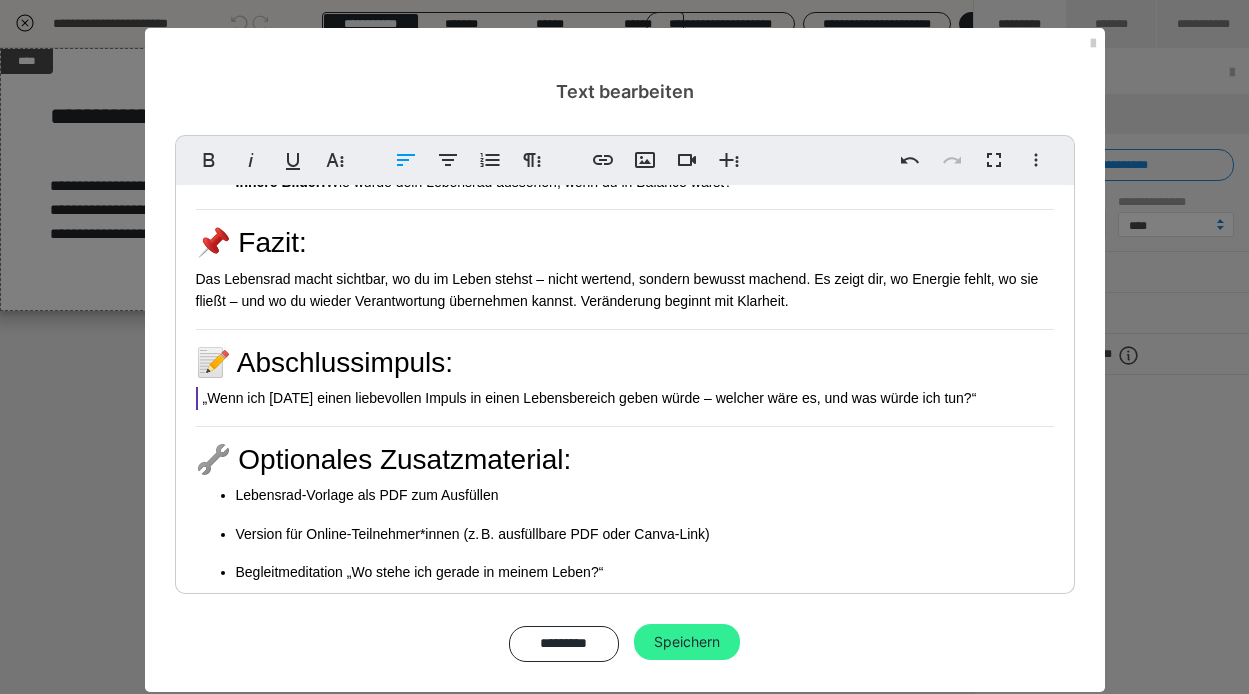 click on "Speichern" at bounding box center (687, 642) 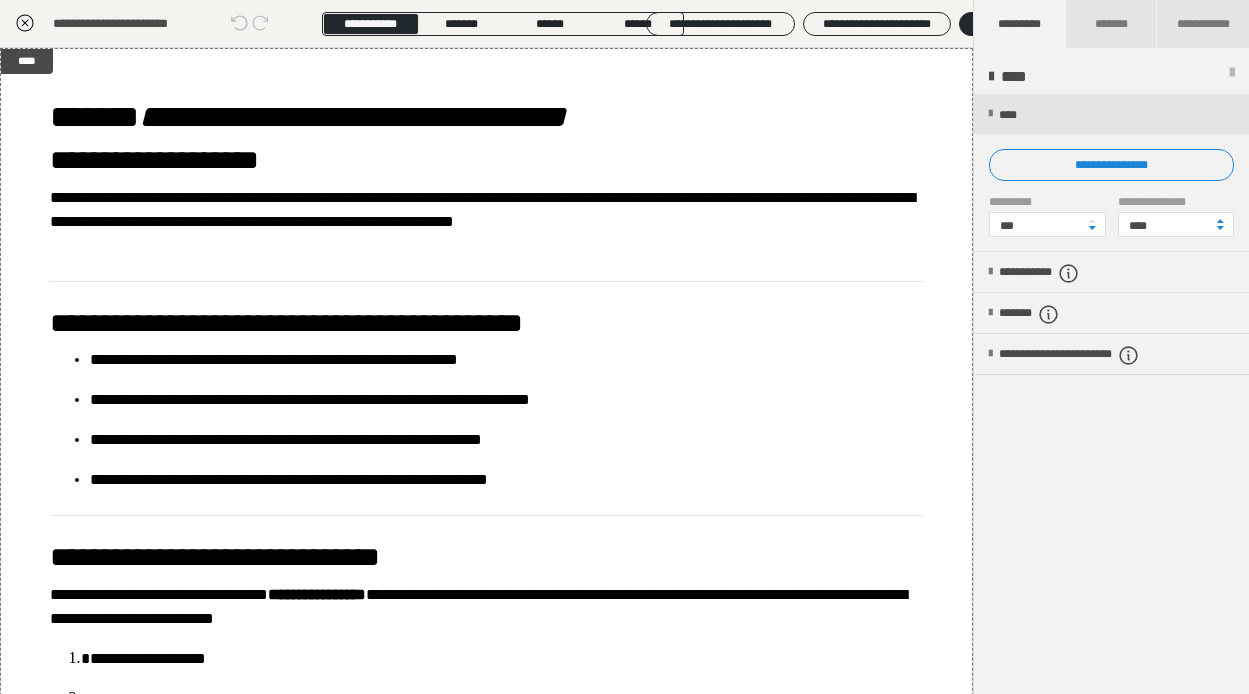 click 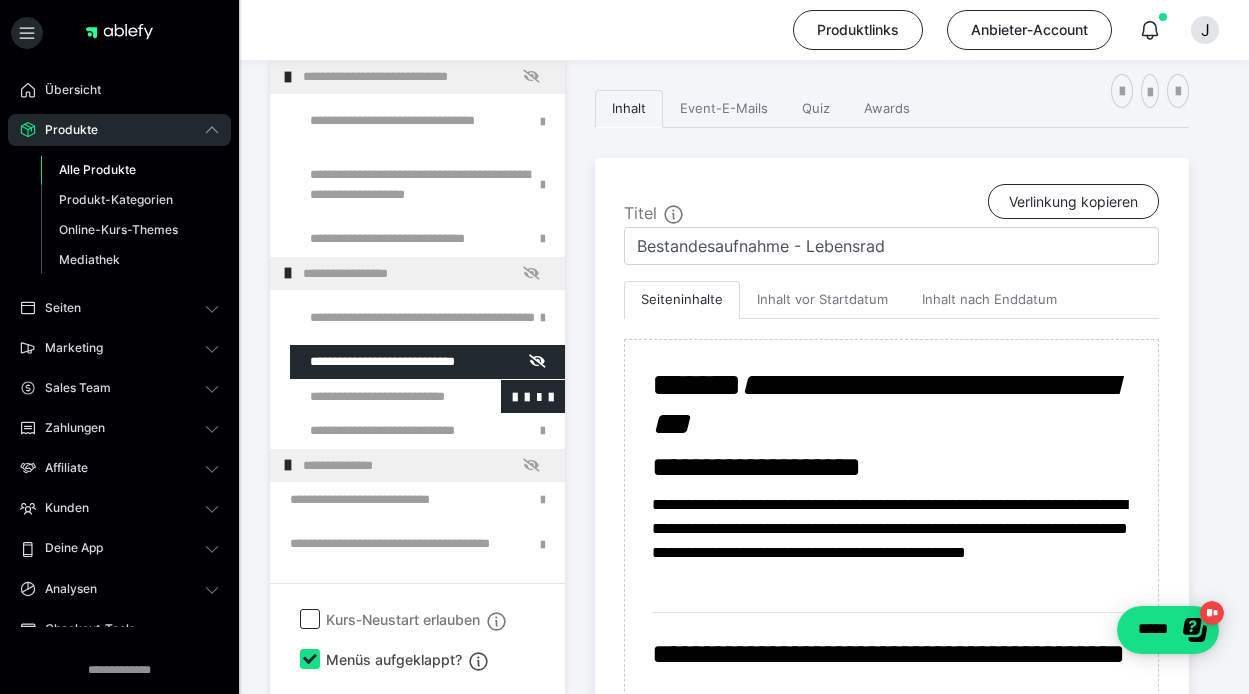 click at bounding box center [375, 397] 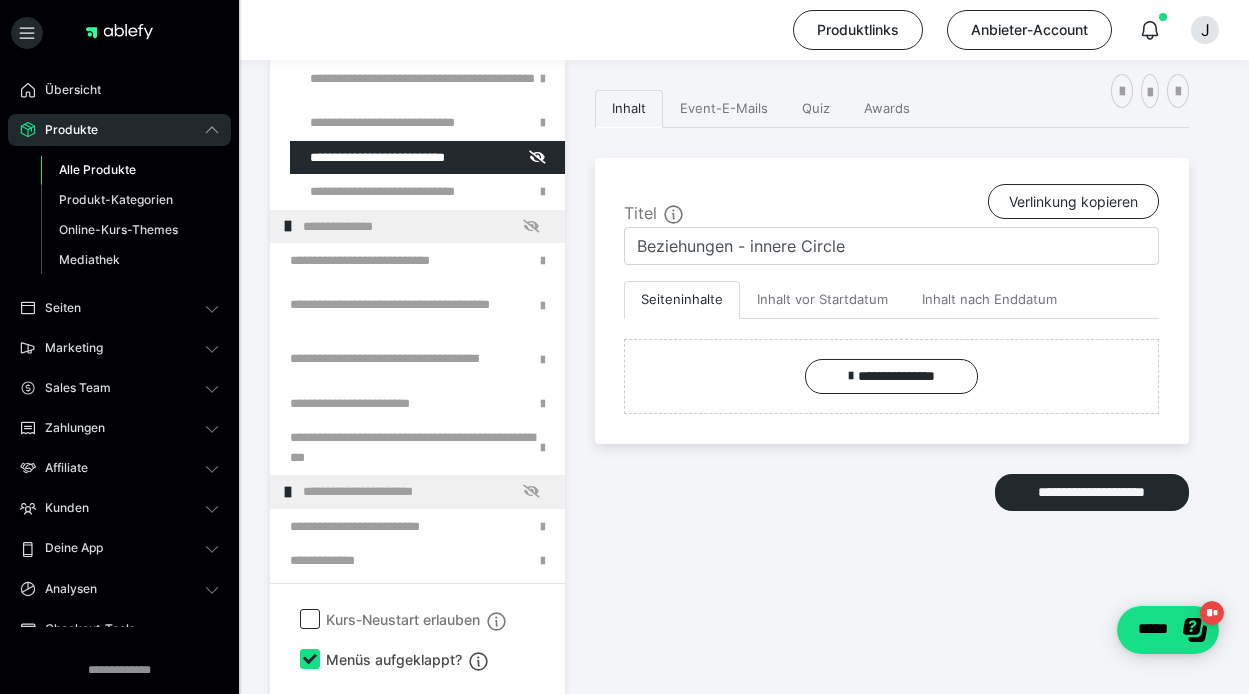 scroll, scrollTop: 243, scrollLeft: 0, axis: vertical 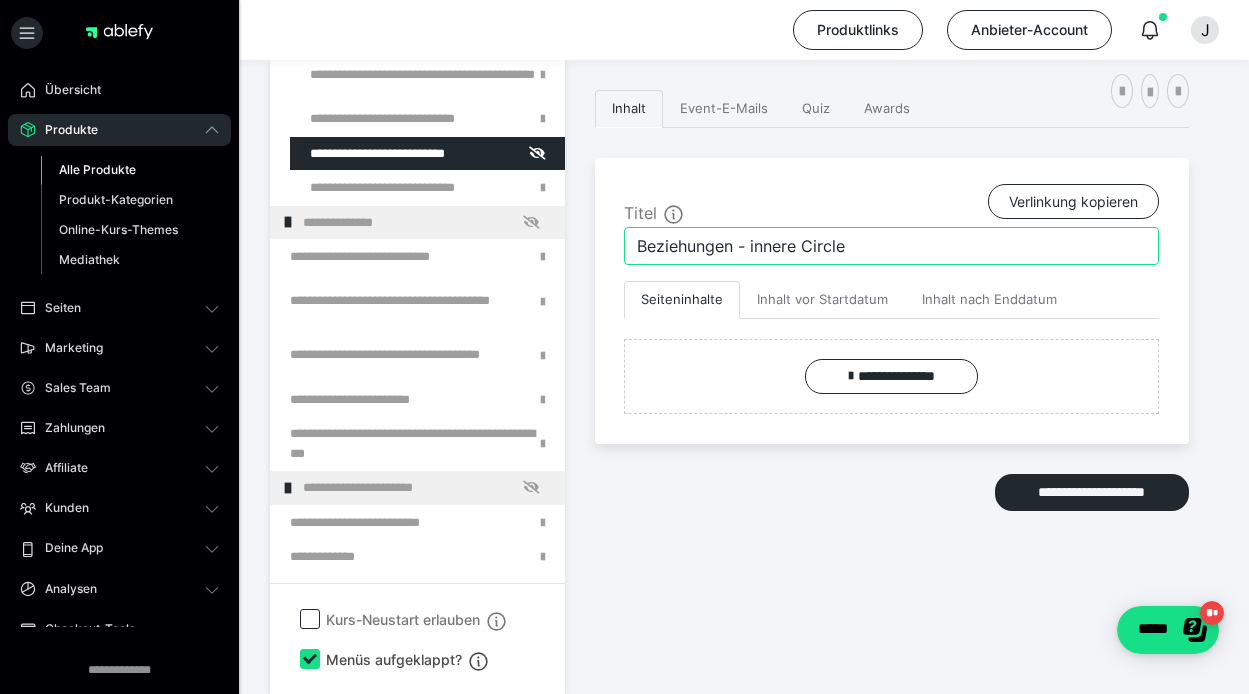 drag, startPoint x: 867, startPoint y: 251, endPoint x: 639, endPoint y: 222, distance: 229.8369 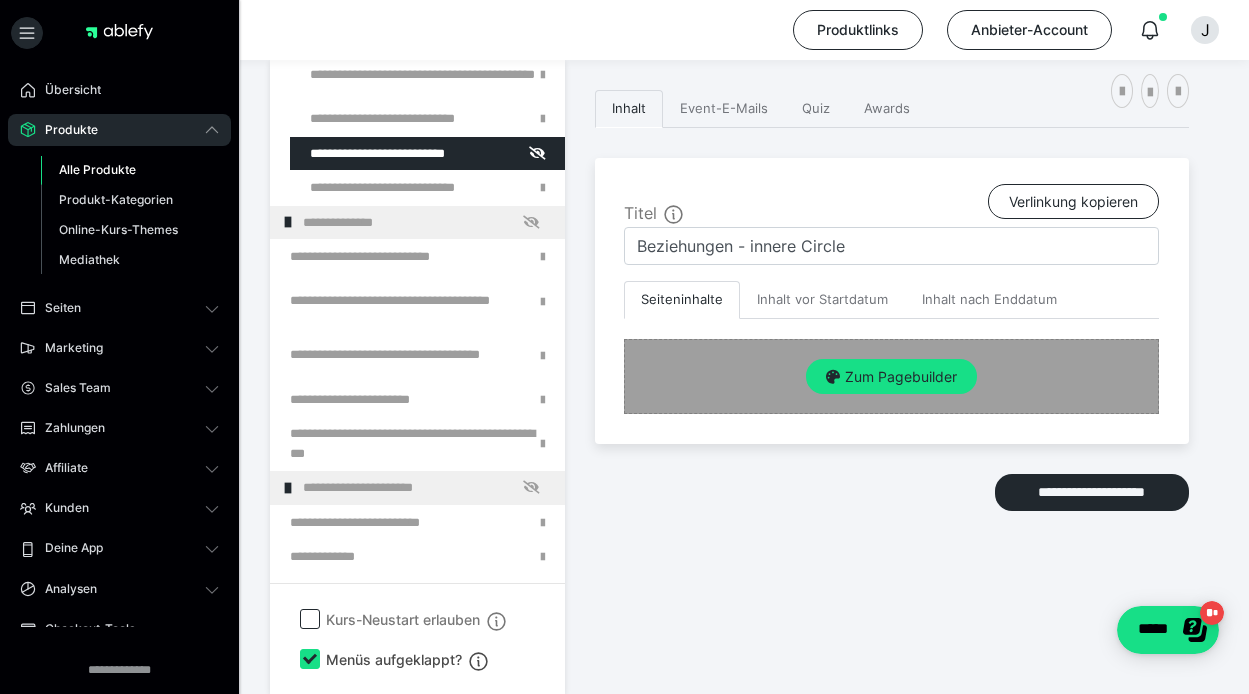 click on "Zum Pagebuilder" at bounding box center [891, 376] 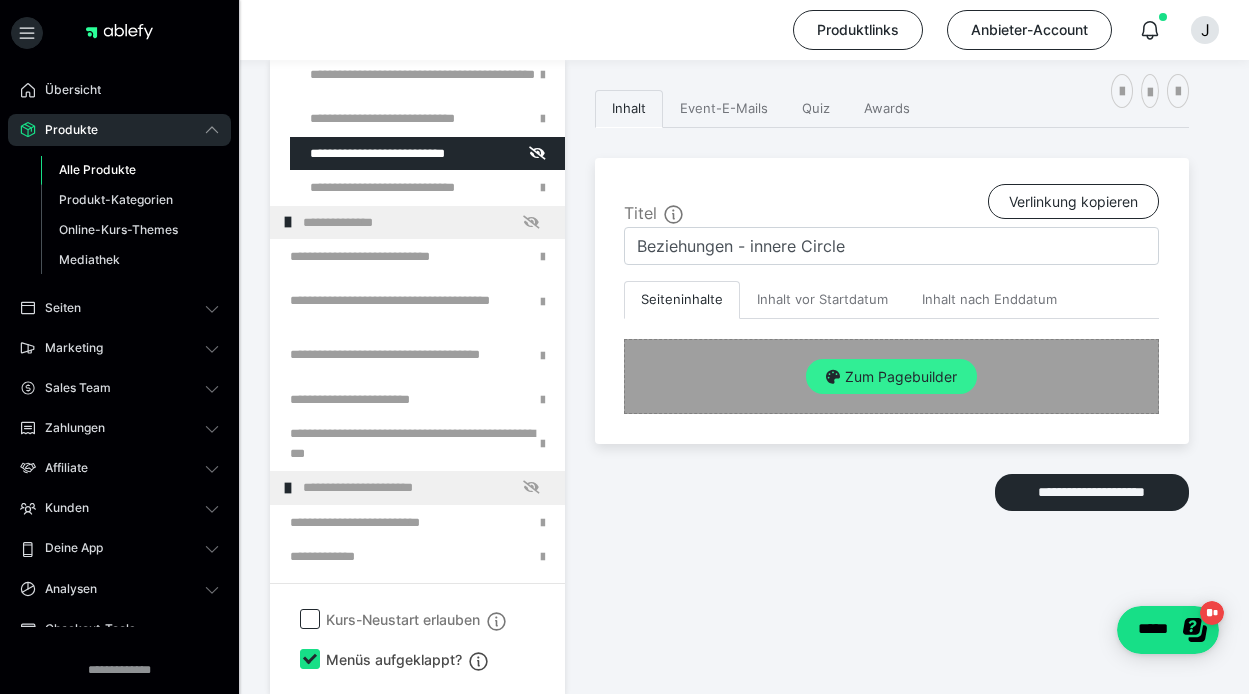click on "Zum Pagebuilder" at bounding box center [891, 377] 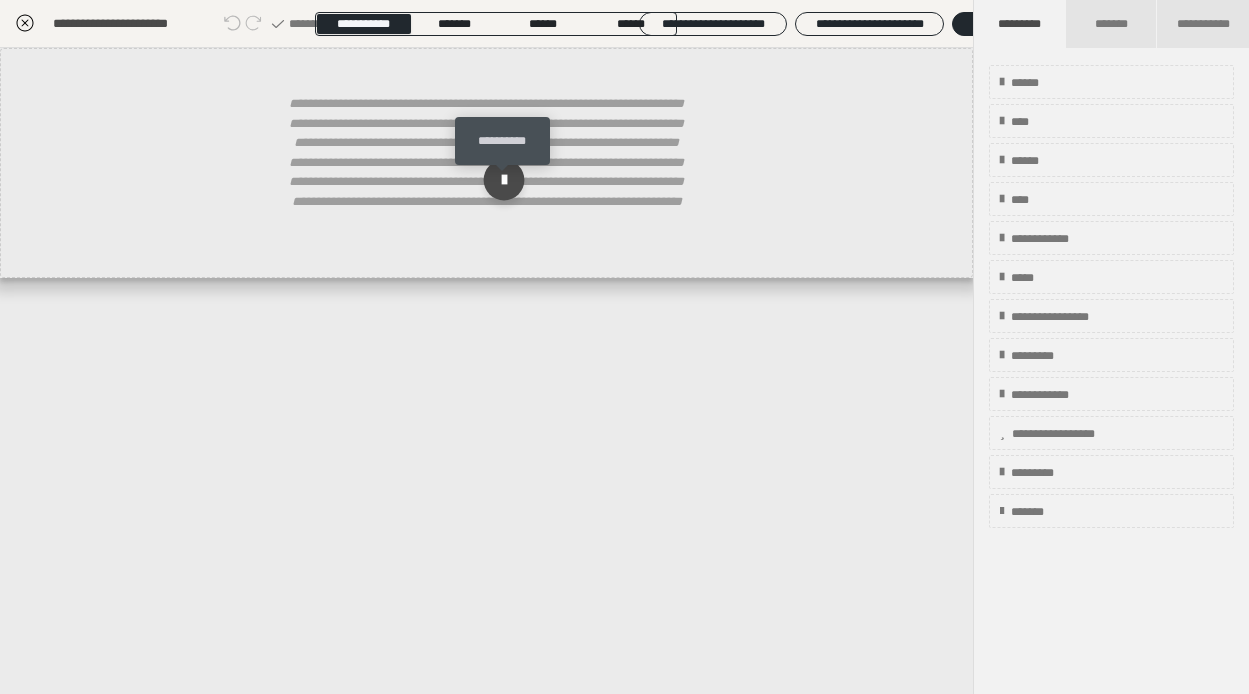 click at bounding box center [503, 180] 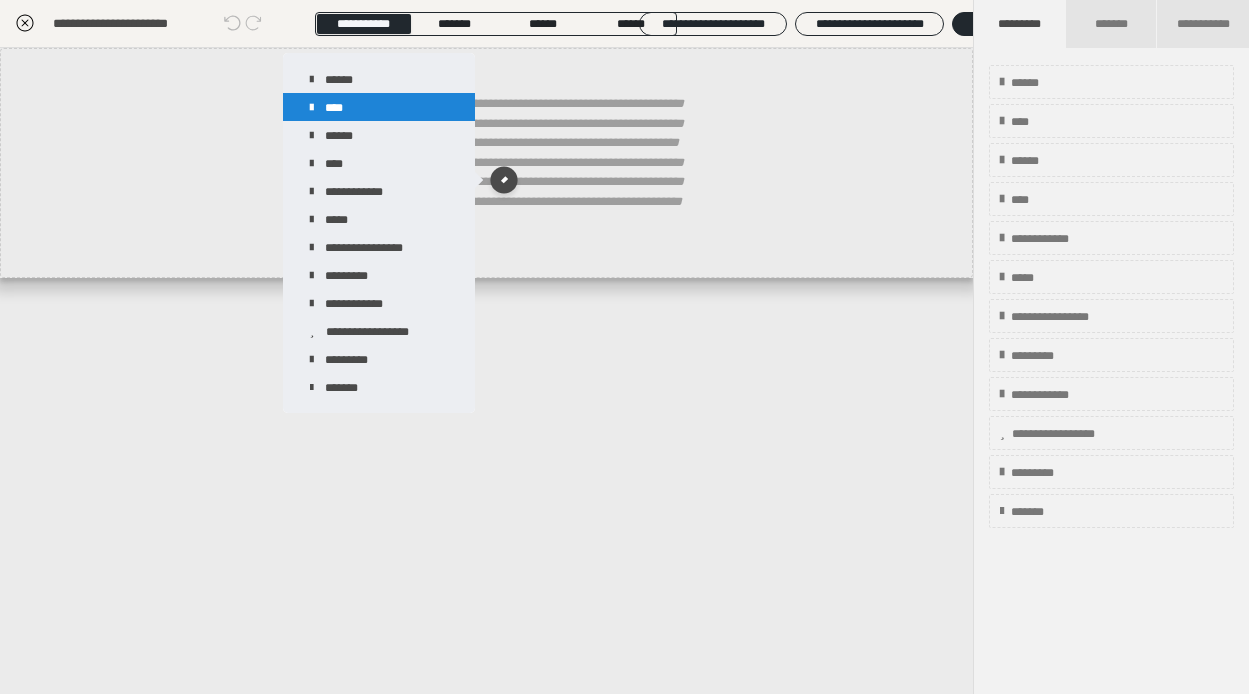 click on "****" at bounding box center [379, 107] 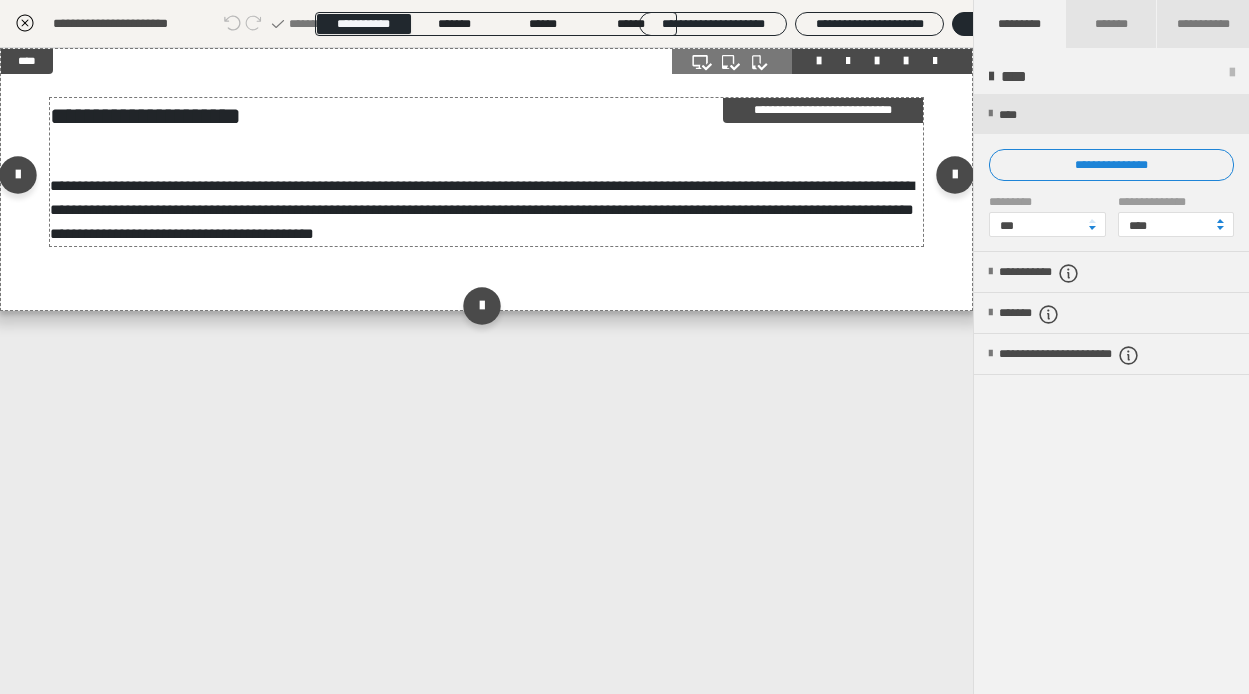 click on "**********" at bounding box center (482, 209) 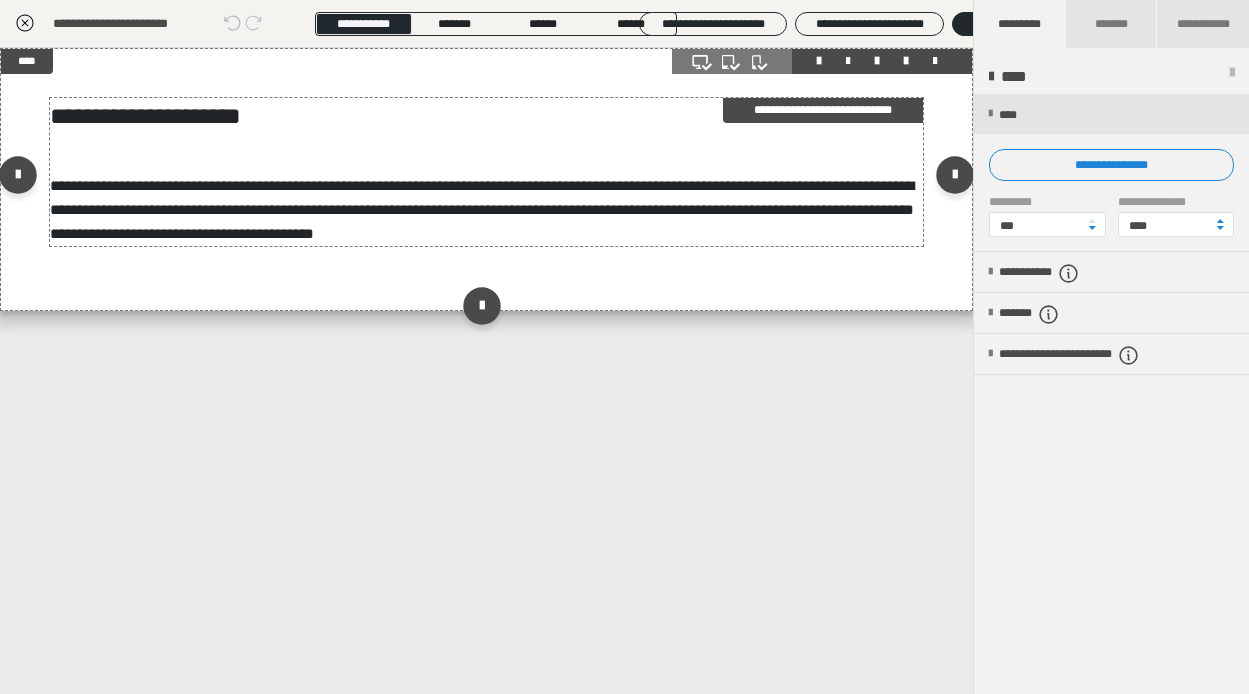 click on "**********" at bounding box center (487, 116) 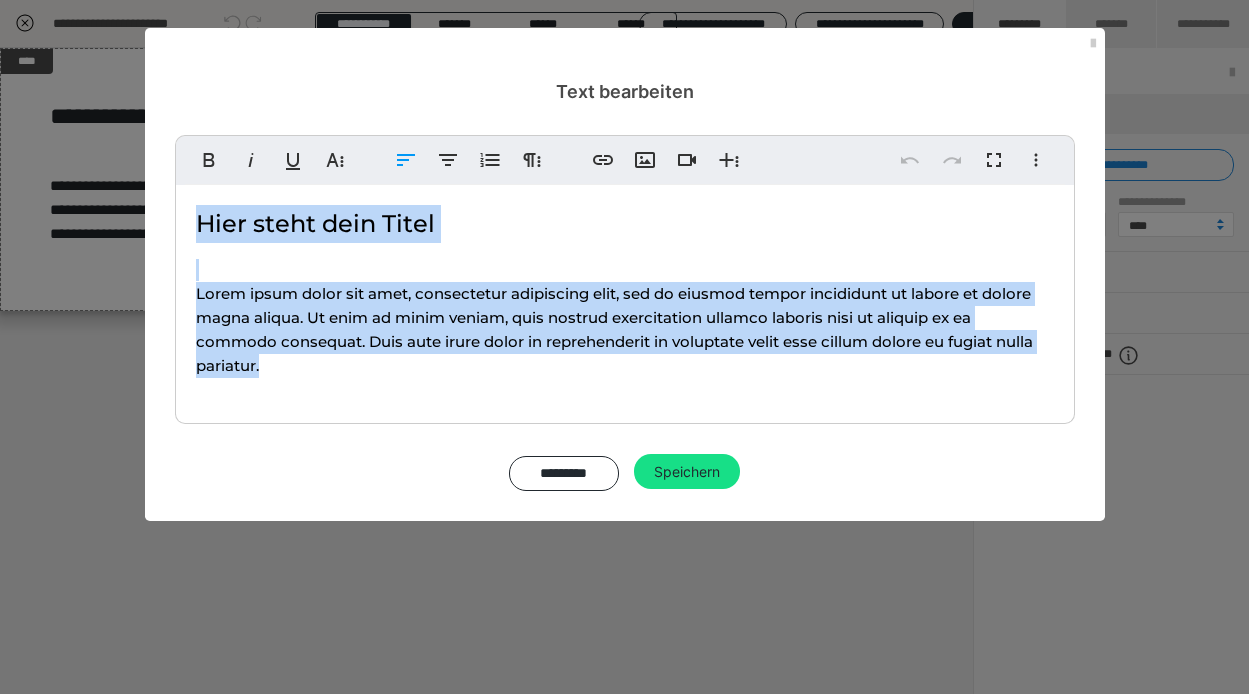 drag, startPoint x: 713, startPoint y: 416, endPoint x: 188, endPoint y: 204, distance: 566.1881 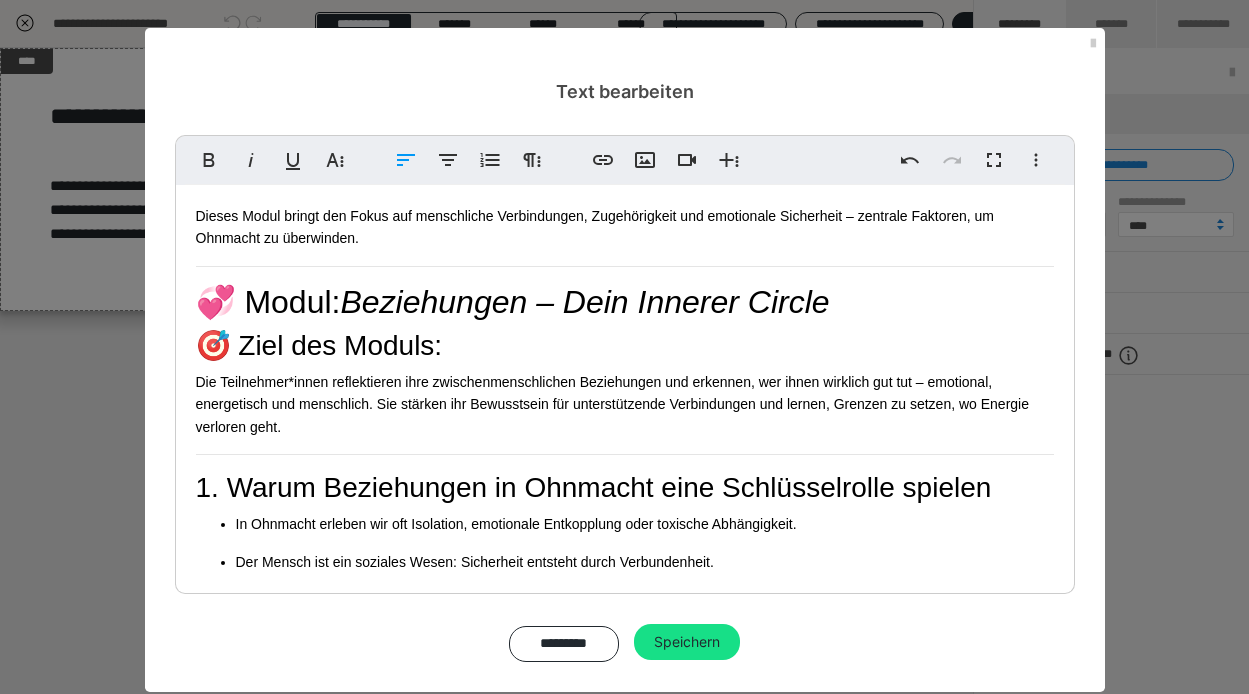 scroll, scrollTop: 2085, scrollLeft: 0, axis: vertical 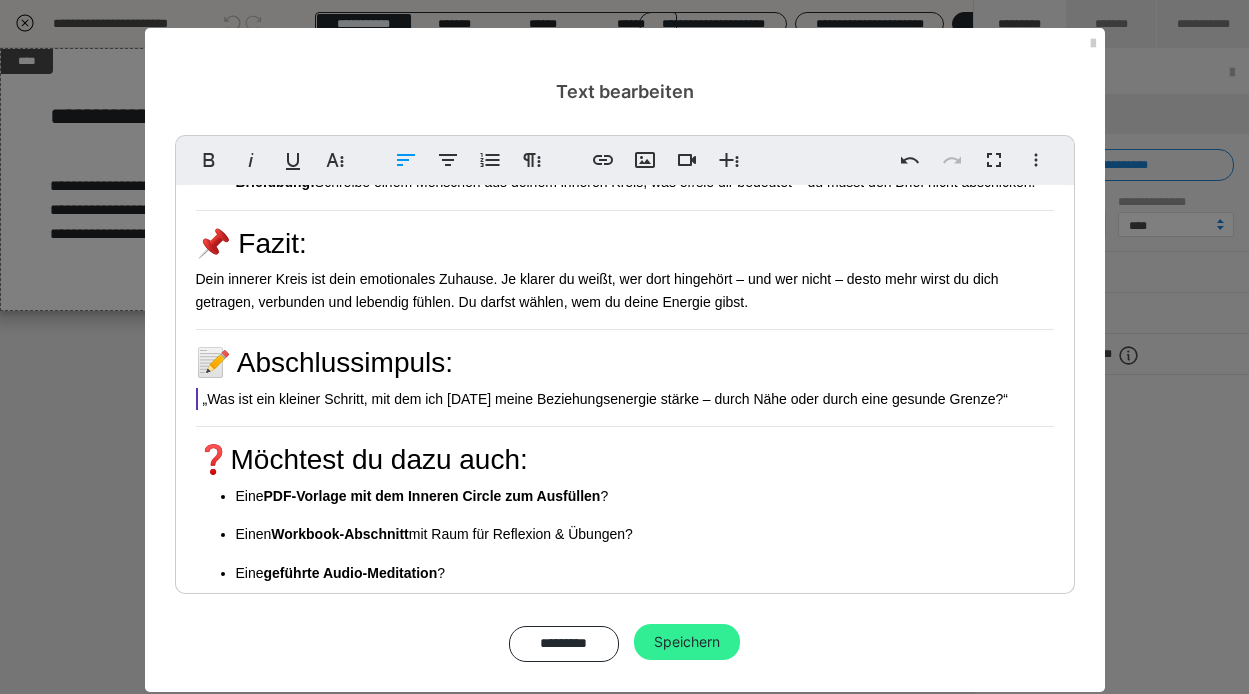 click on "Speichern" at bounding box center (687, 642) 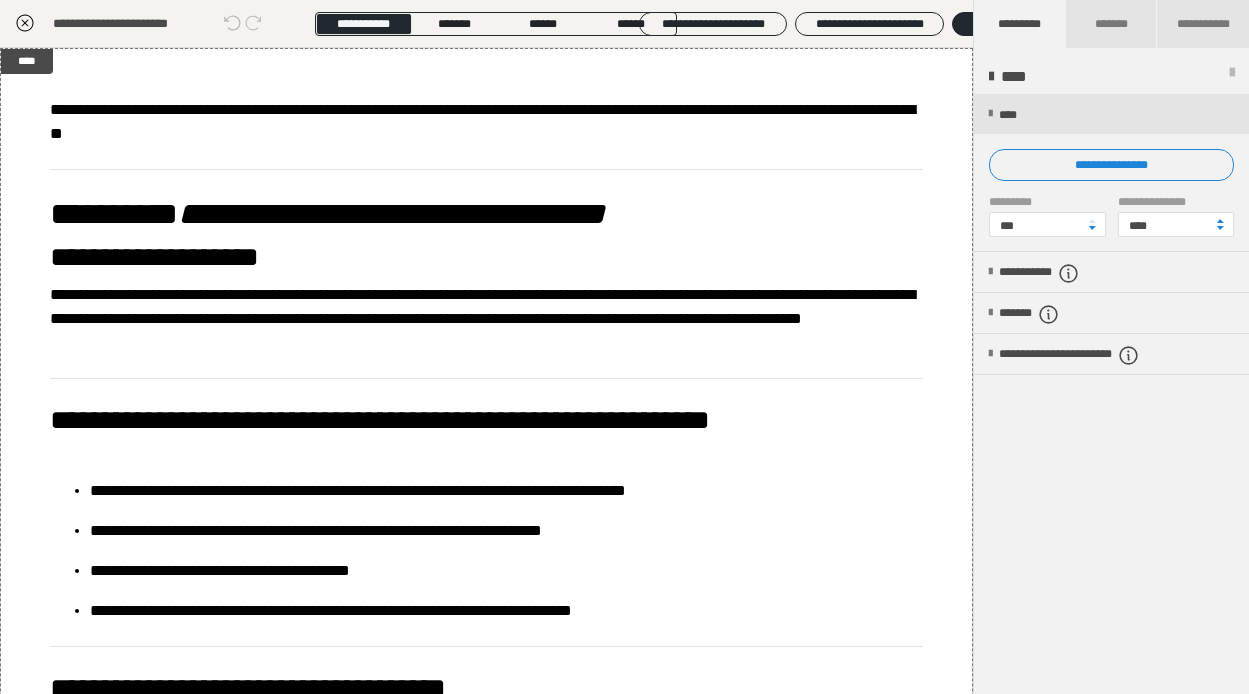 click 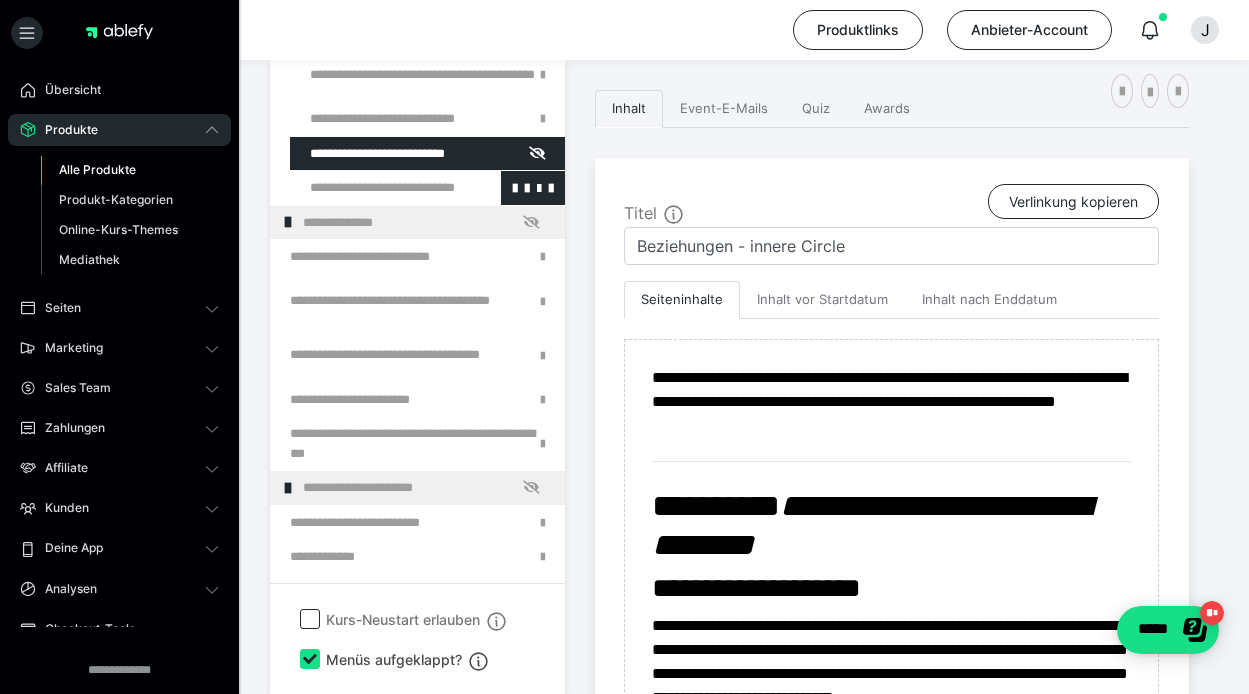 click at bounding box center [375, 188] 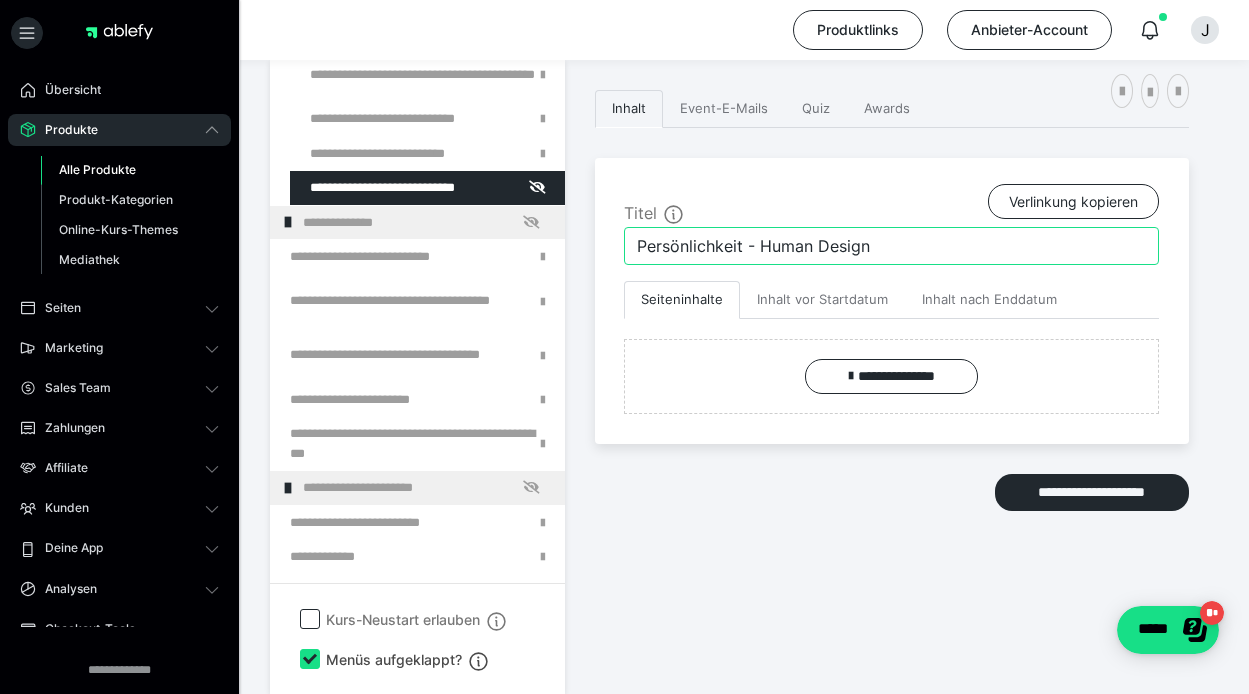 drag, startPoint x: 902, startPoint y: 246, endPoint x: 558, endPoint y: 228, distance: 344.4706 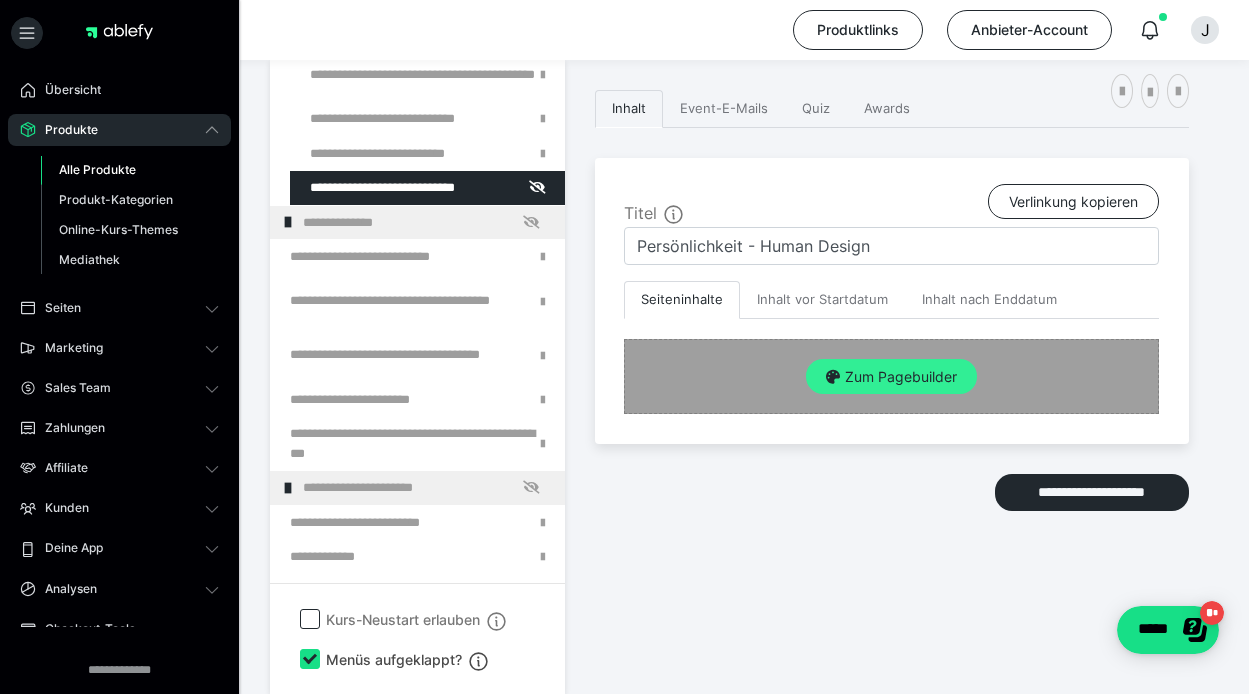 click on "Zum Pagebuilder" at bounding box center (891, 377) 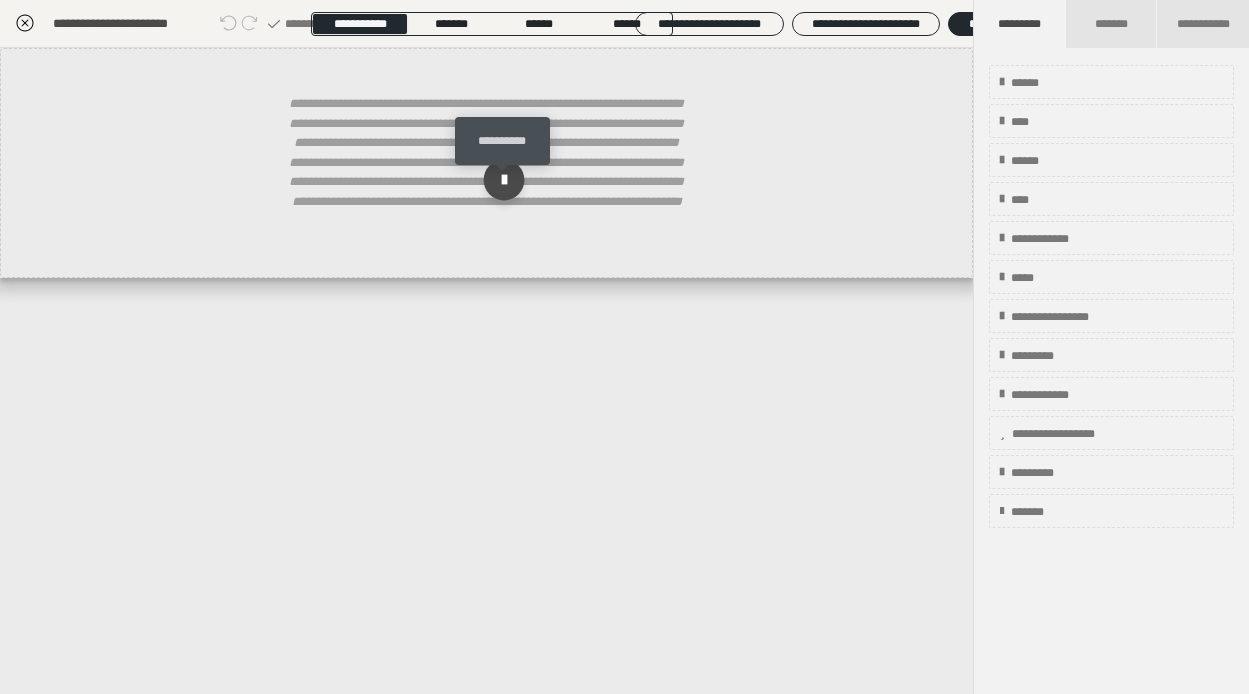 click at bounding box center [503, 180] 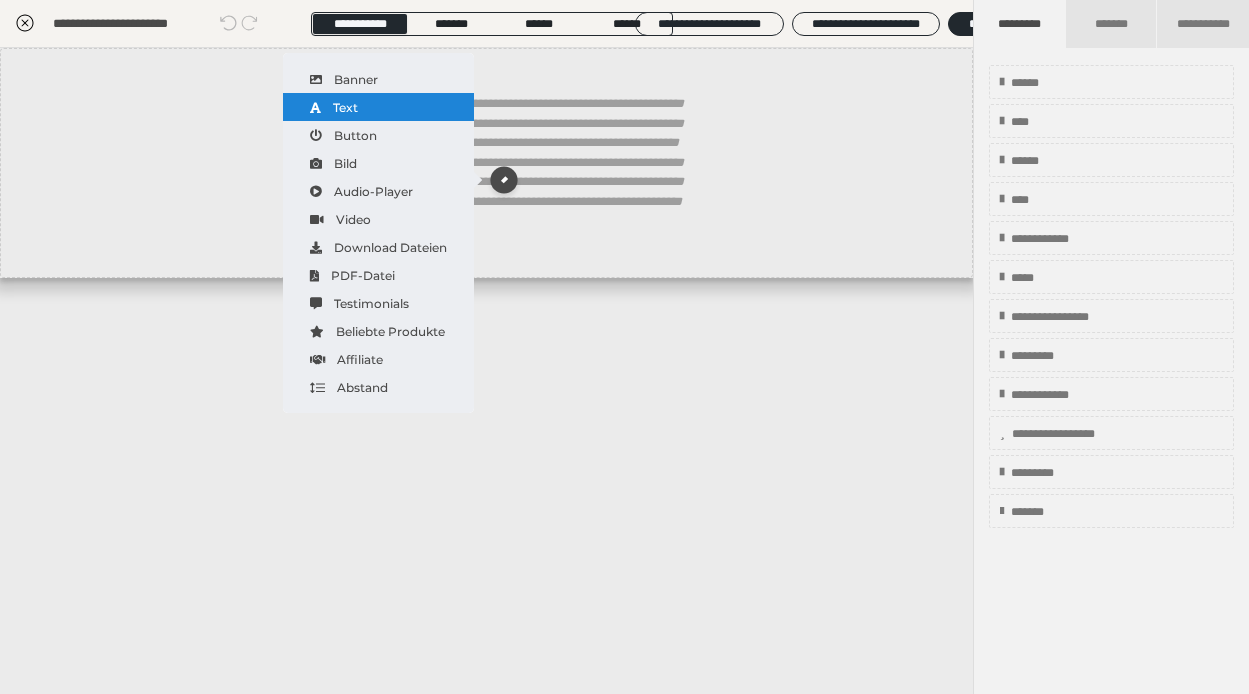 click on "Text" at bounding box center (378, 107) 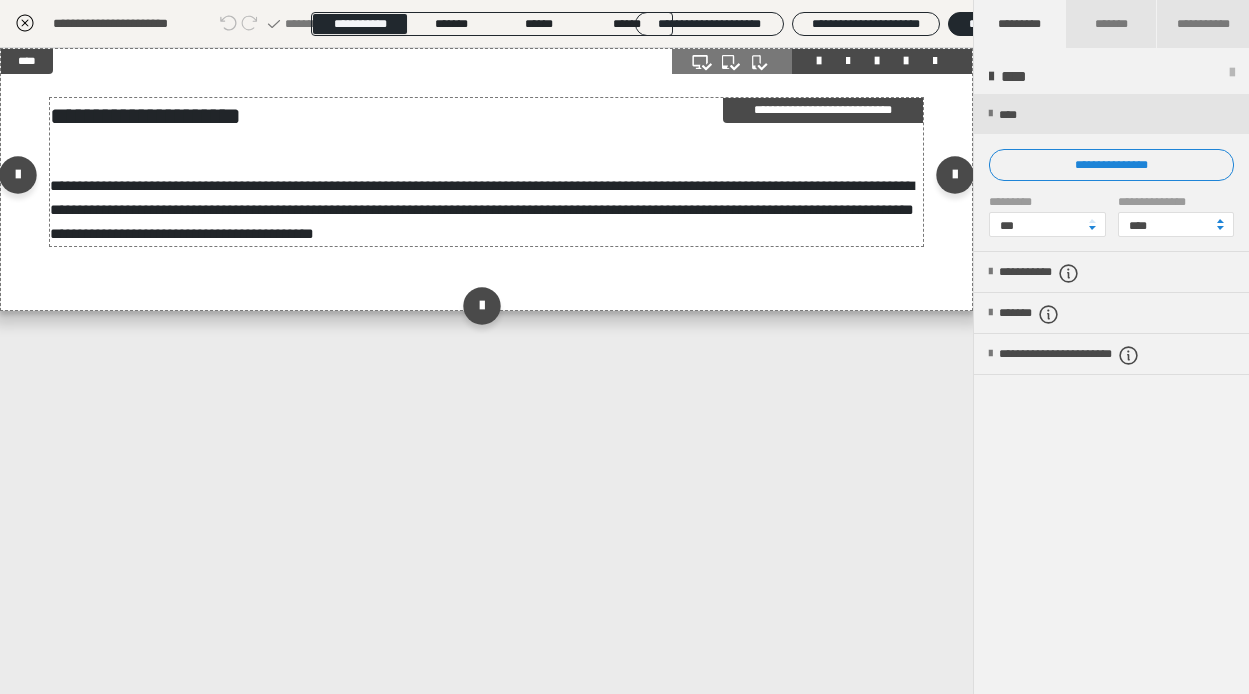 click on "**********" at bounding box center [487, 210] 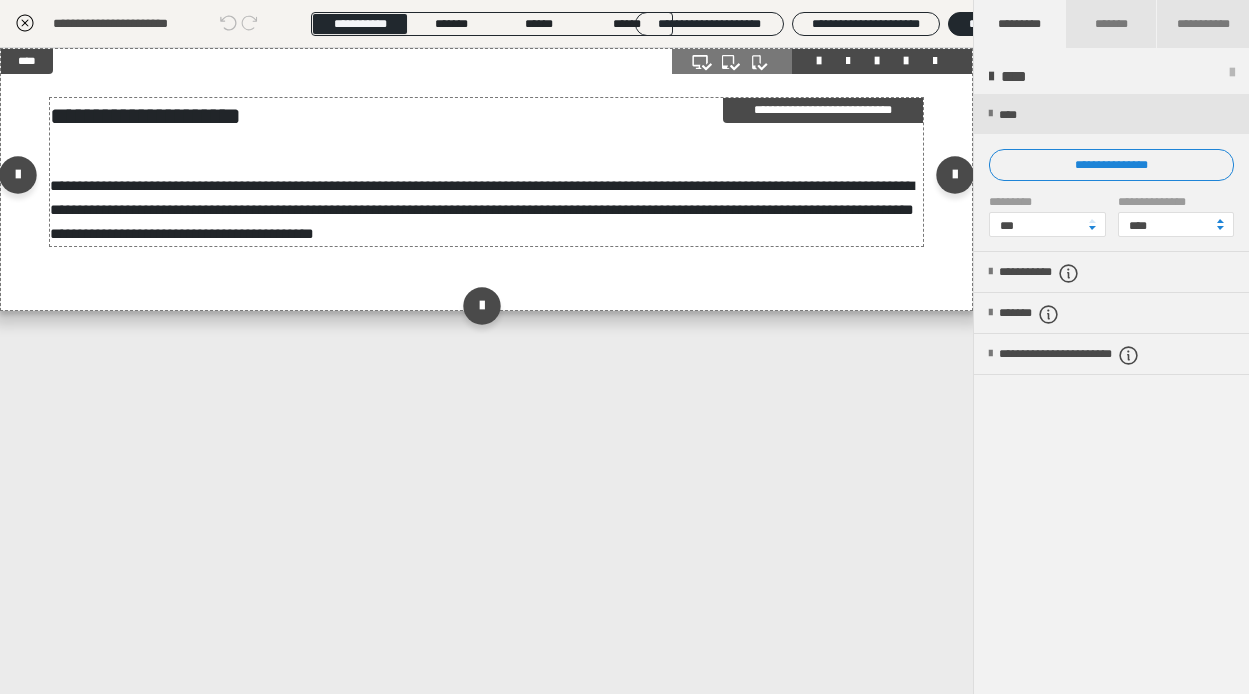 click on "**********" at bounding box center [487, 210] 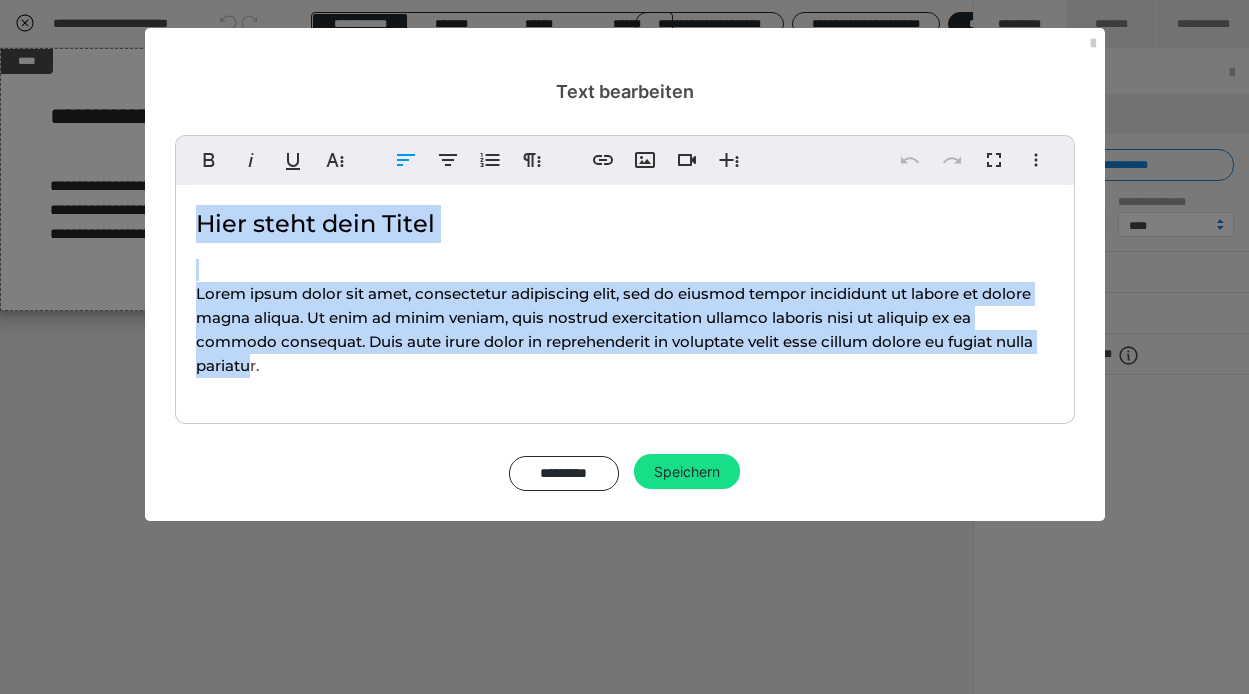 drag, startPoint x: 247, startPoint y: 366, endPoint x: 163, endPoint y: 198, distance: 187.82971 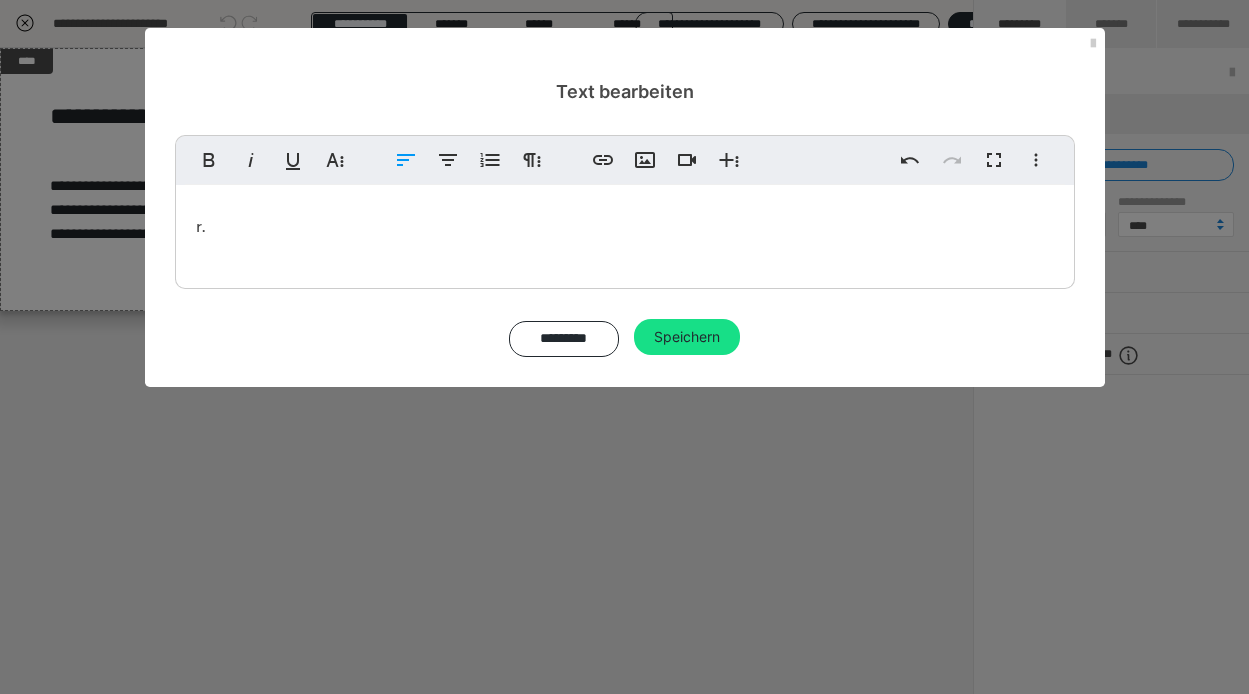 click on "r." at bounding box center [625, 224] 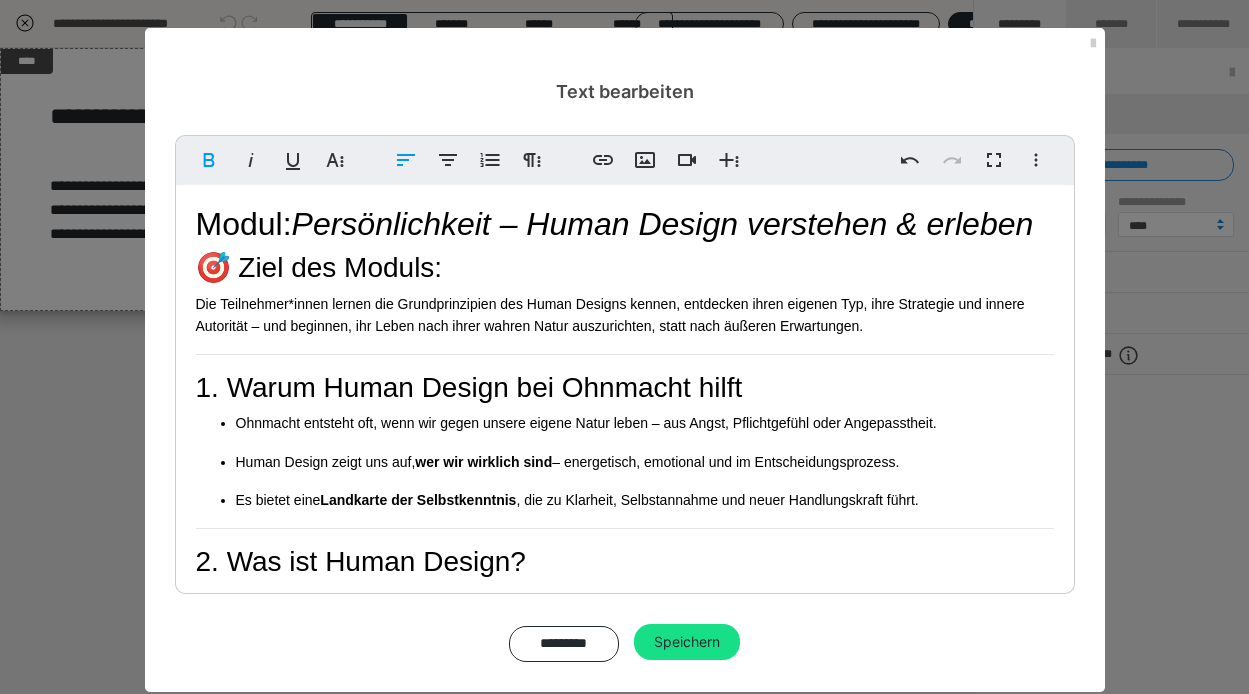 scroll, scrollTop: 1770, scrollLeft: 0, axis: vertical 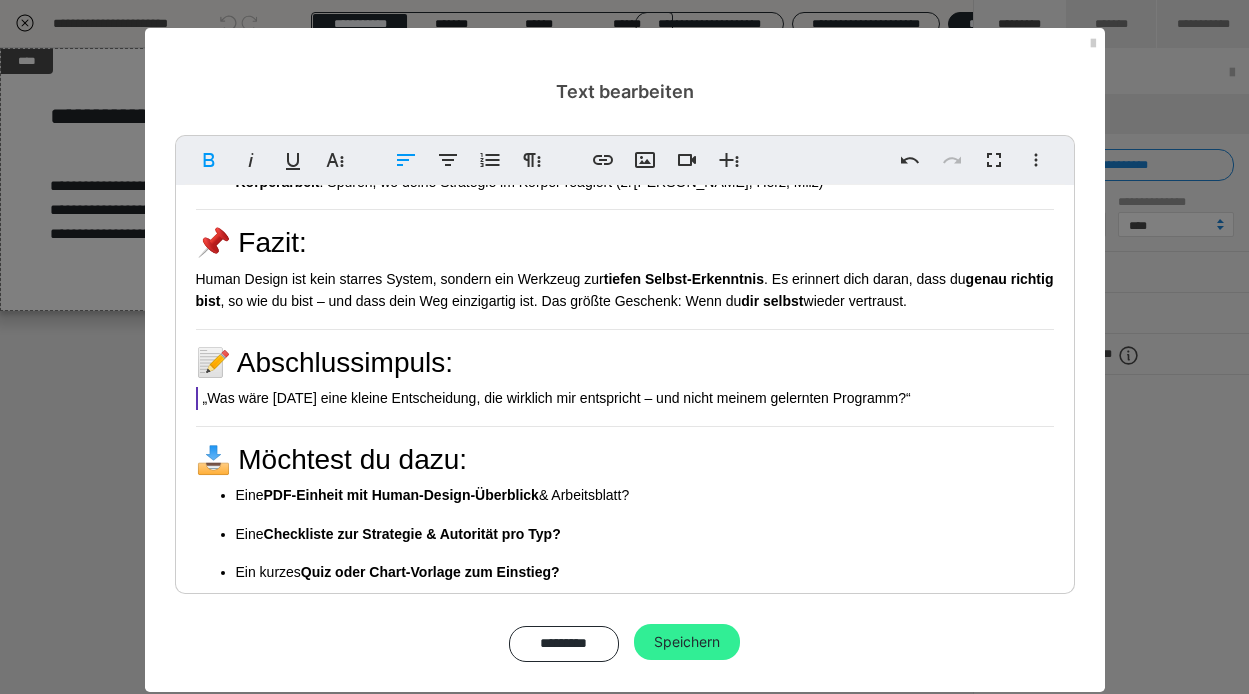 click on "Speichern" at bounding box center [687, 642] 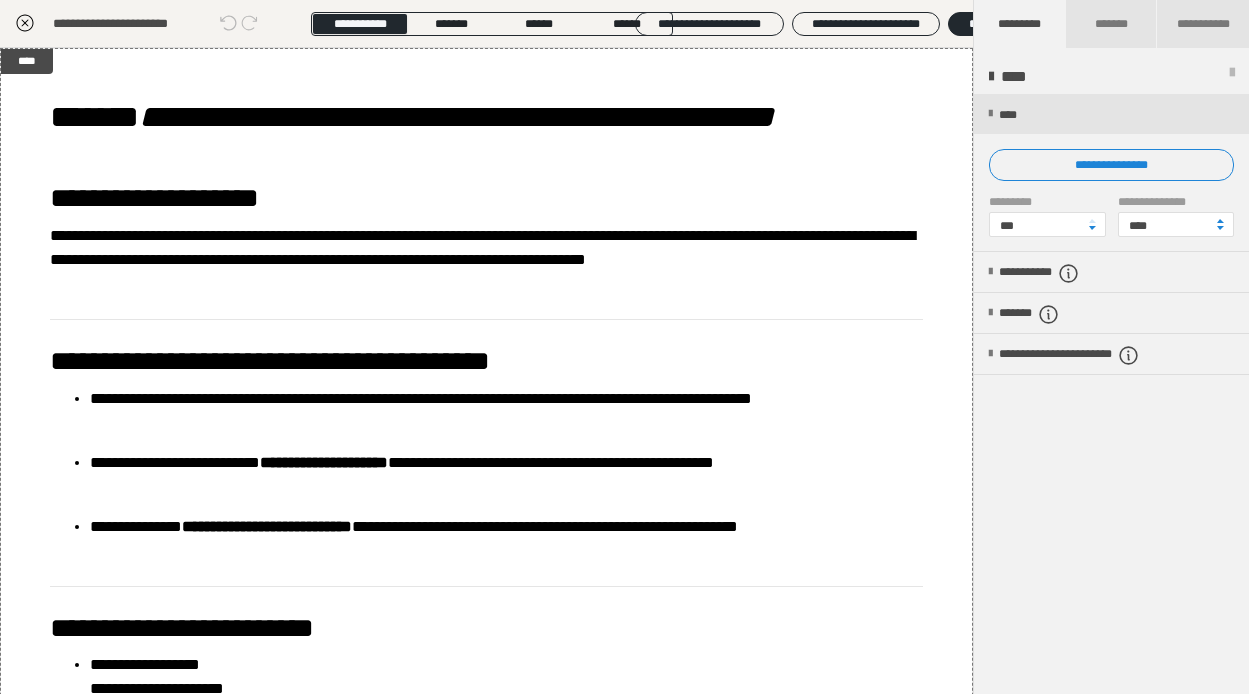 click 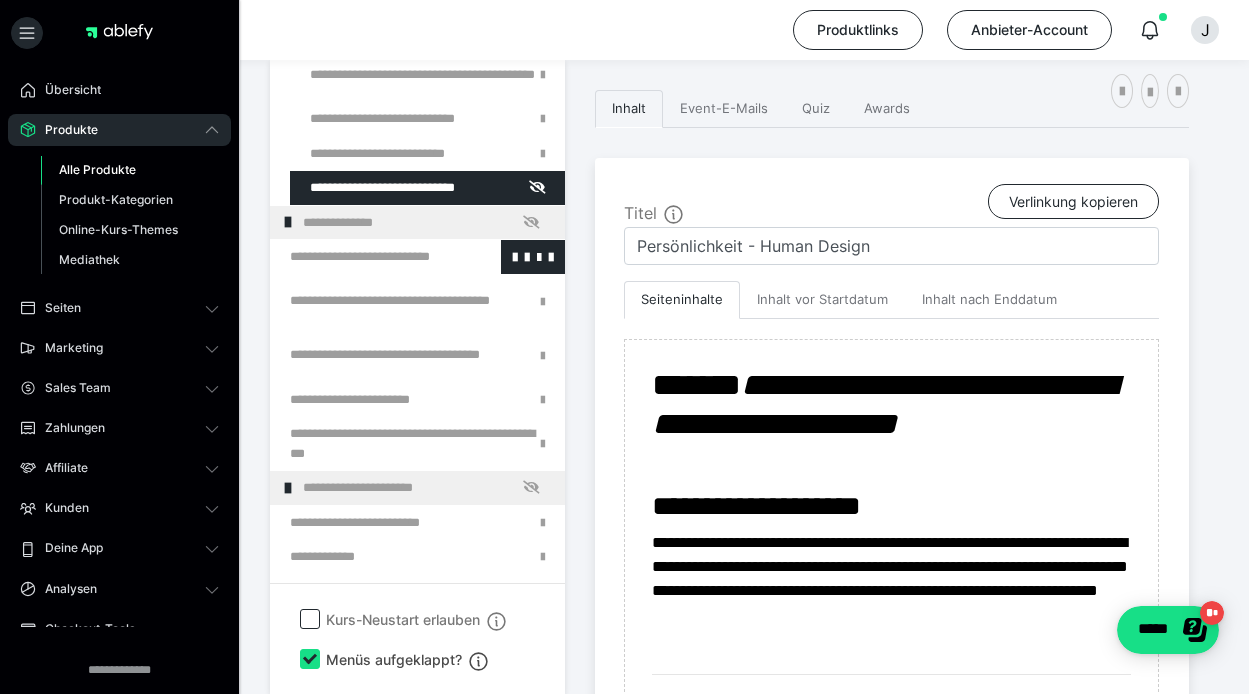click at bounding box center (365, 257) 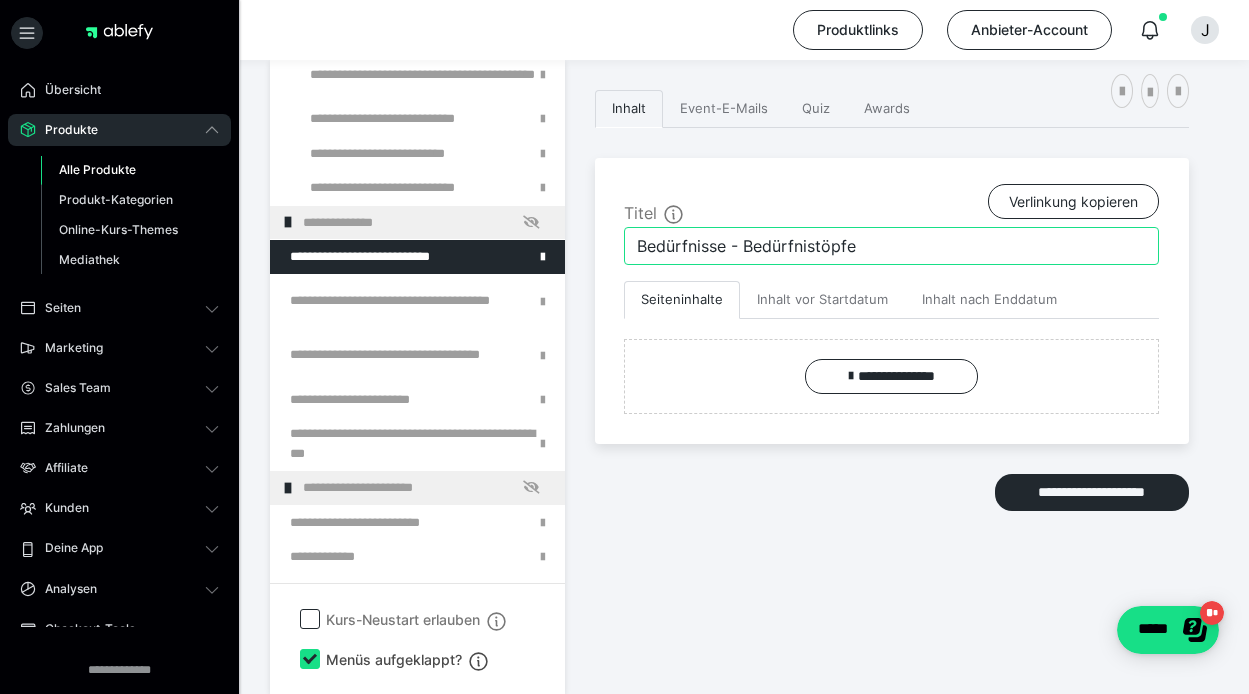 drag, startPoint x: 868, startPoint y: 252, endPoint x: 605, endPoint y: 231, distance: 263.83707 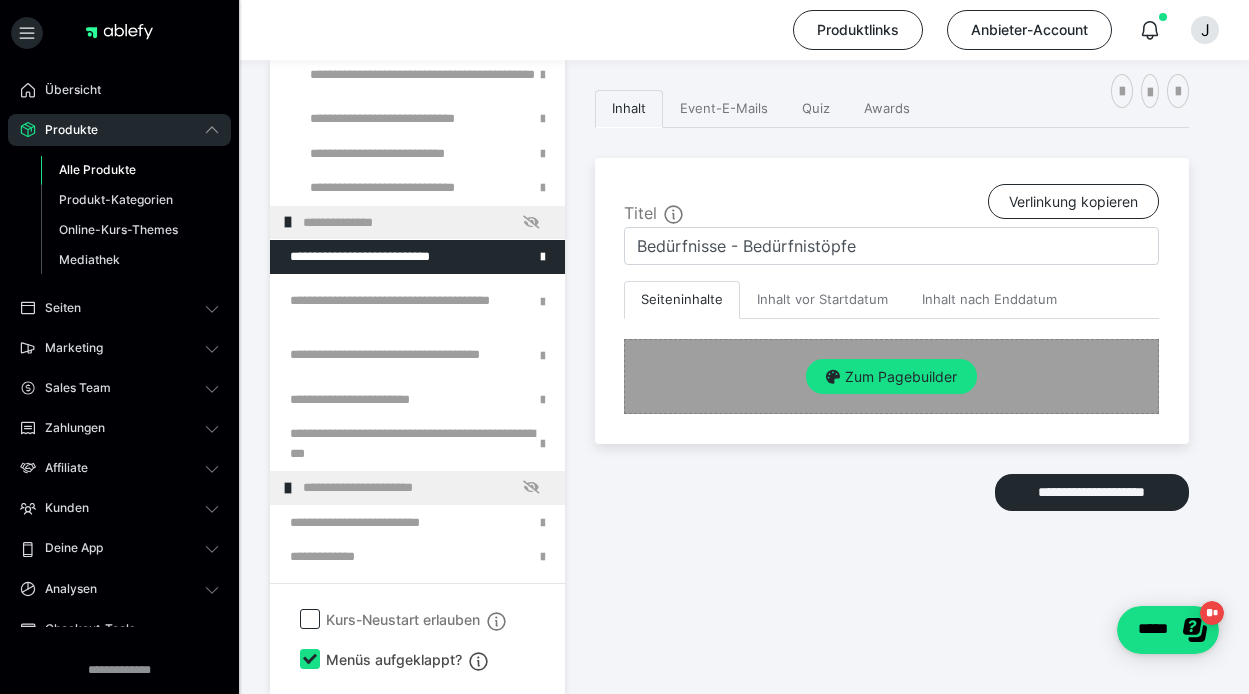click on "Zum Pagebuilder" at bounding box center [891, 376] 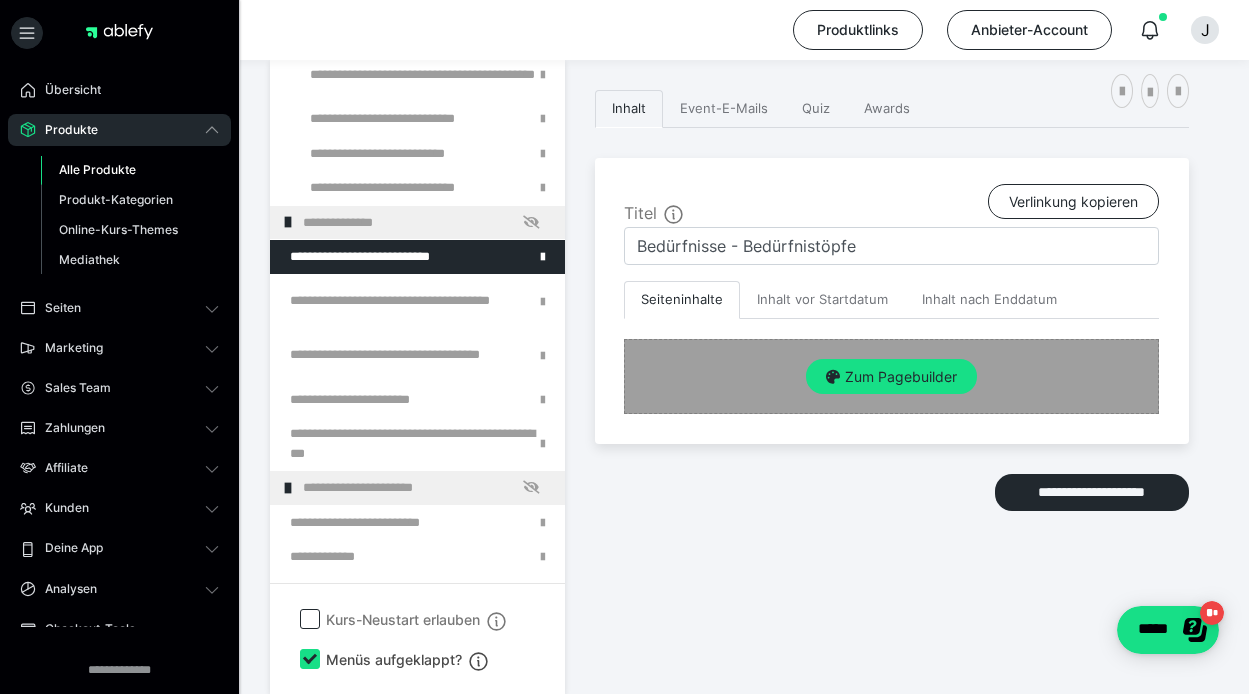click on "Zum Pagebuilder" at bounding box center [891, 376] 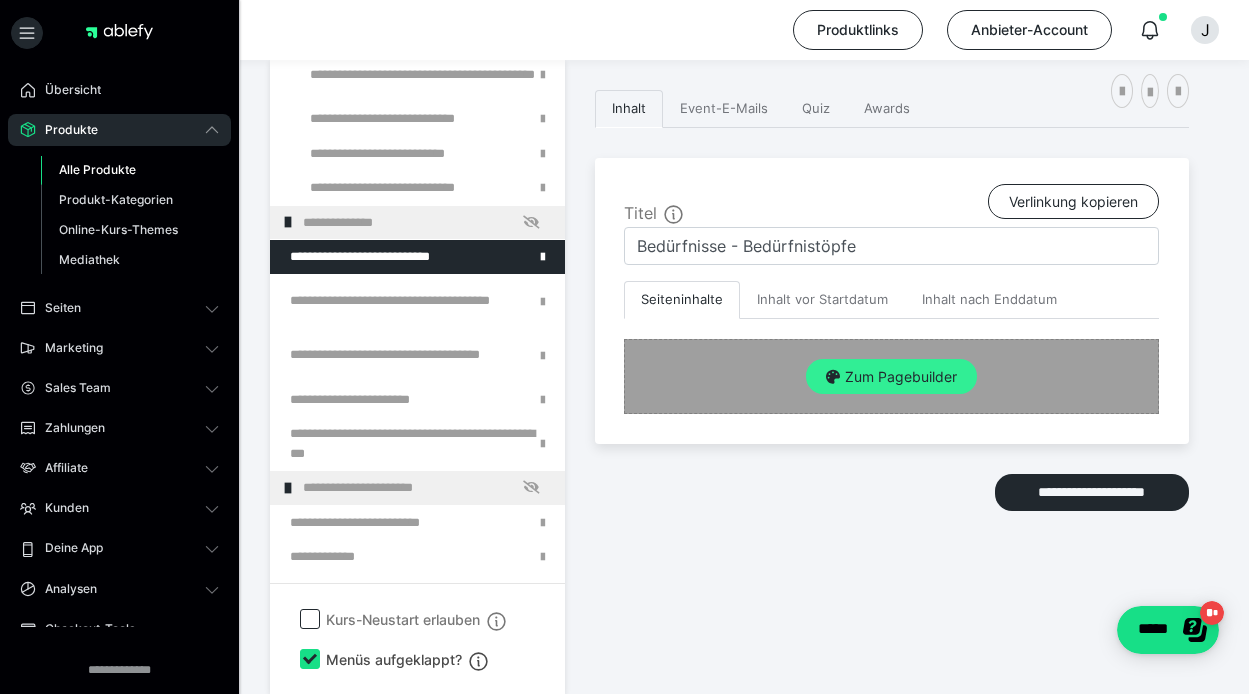 click on "Zum Pagebuilder" at bounding box center (891, 377) 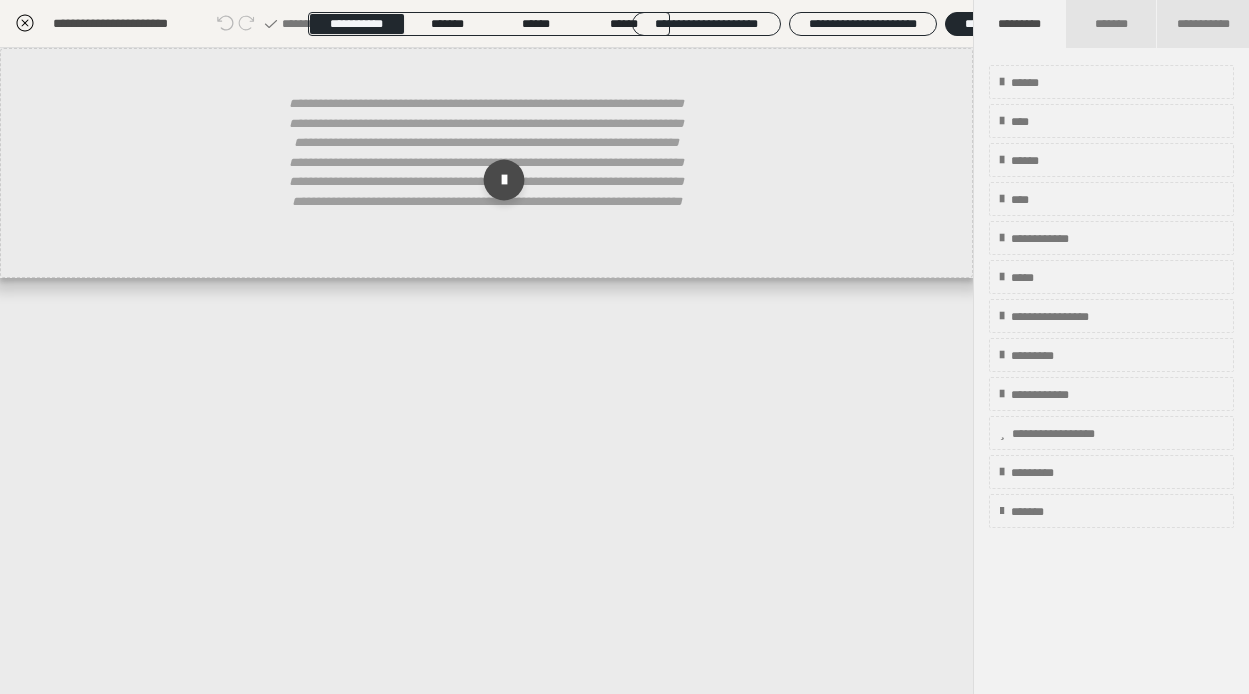 click at bounding box center (503, 180) 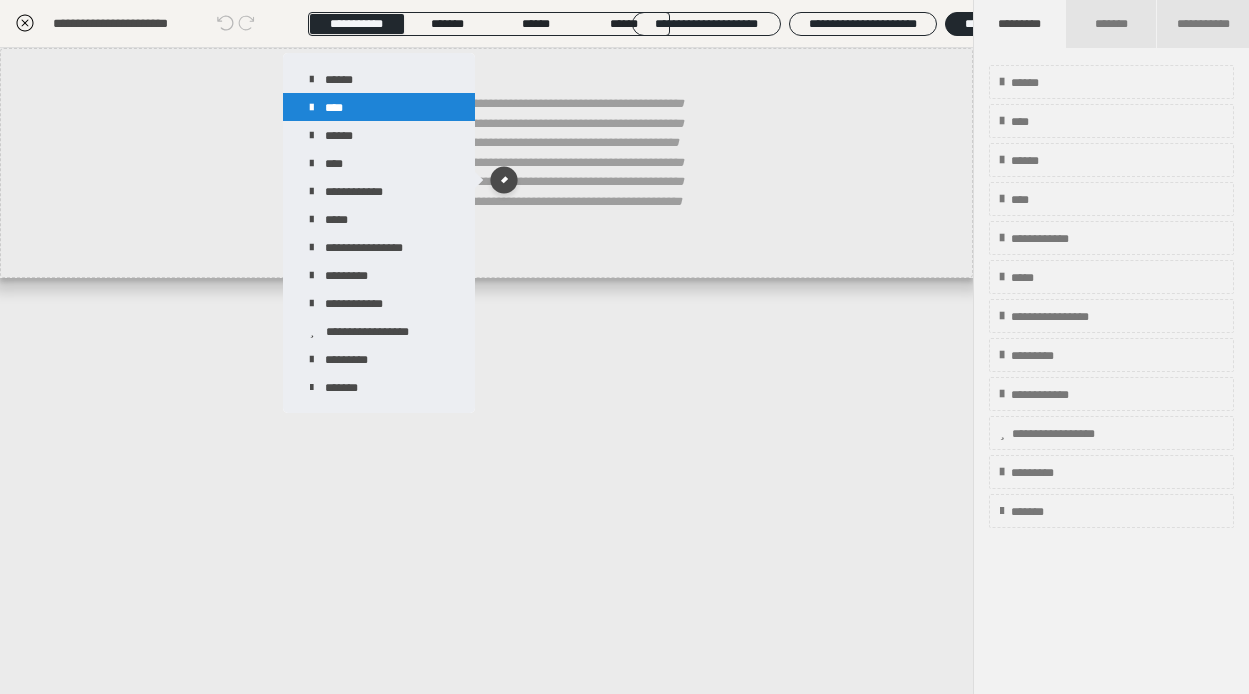 click on "****" at bounding box center (379, 107) 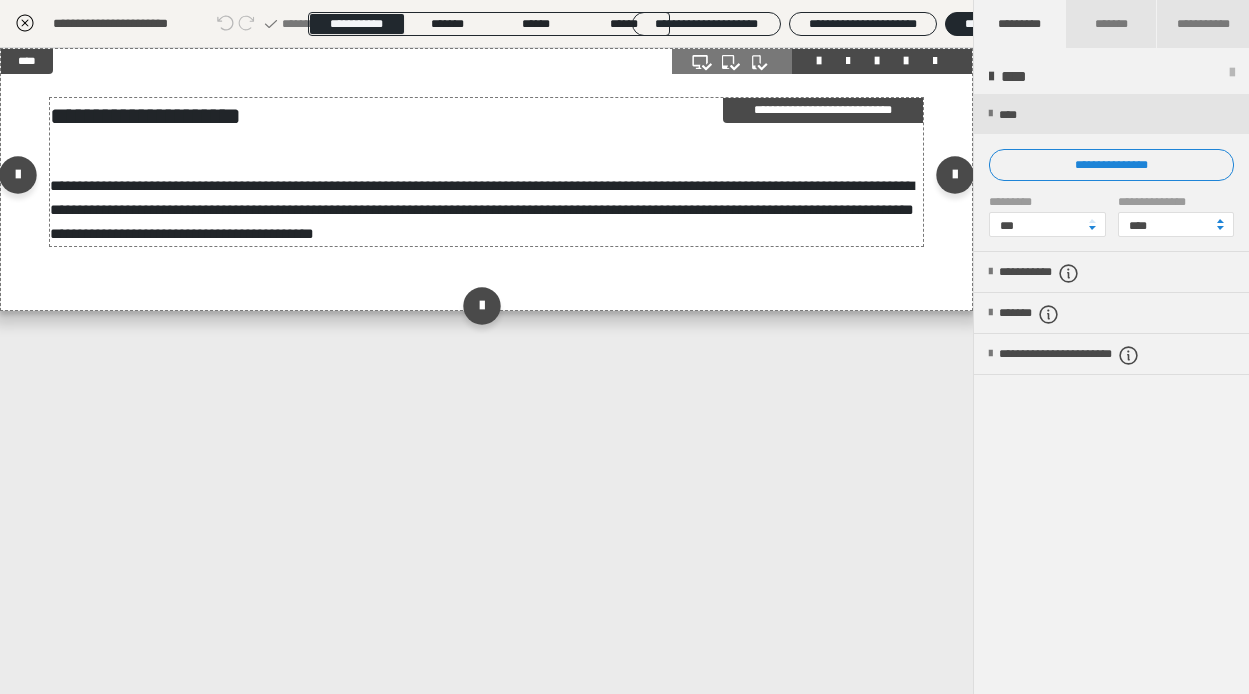 click on "**********" at bounding box center [487, 172] 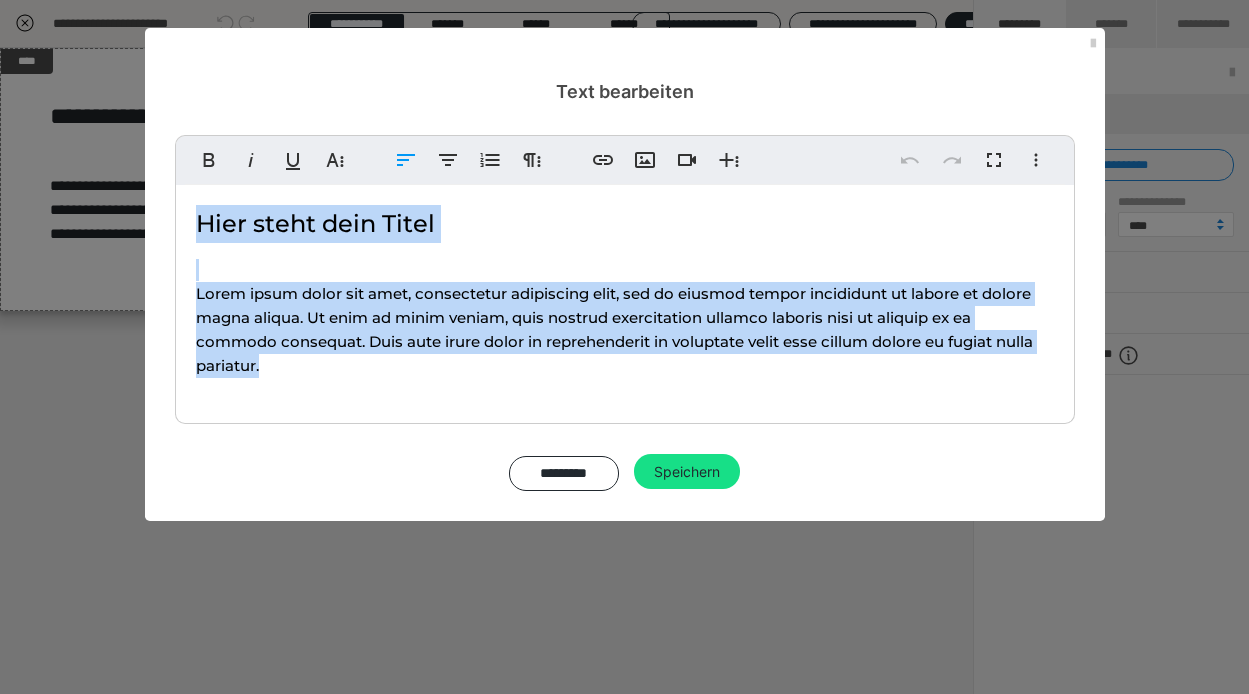 drag, startPoint x: 717, startPoint y: 392, endPoint x: 240, endPoint y: 186, distance: 519.58154 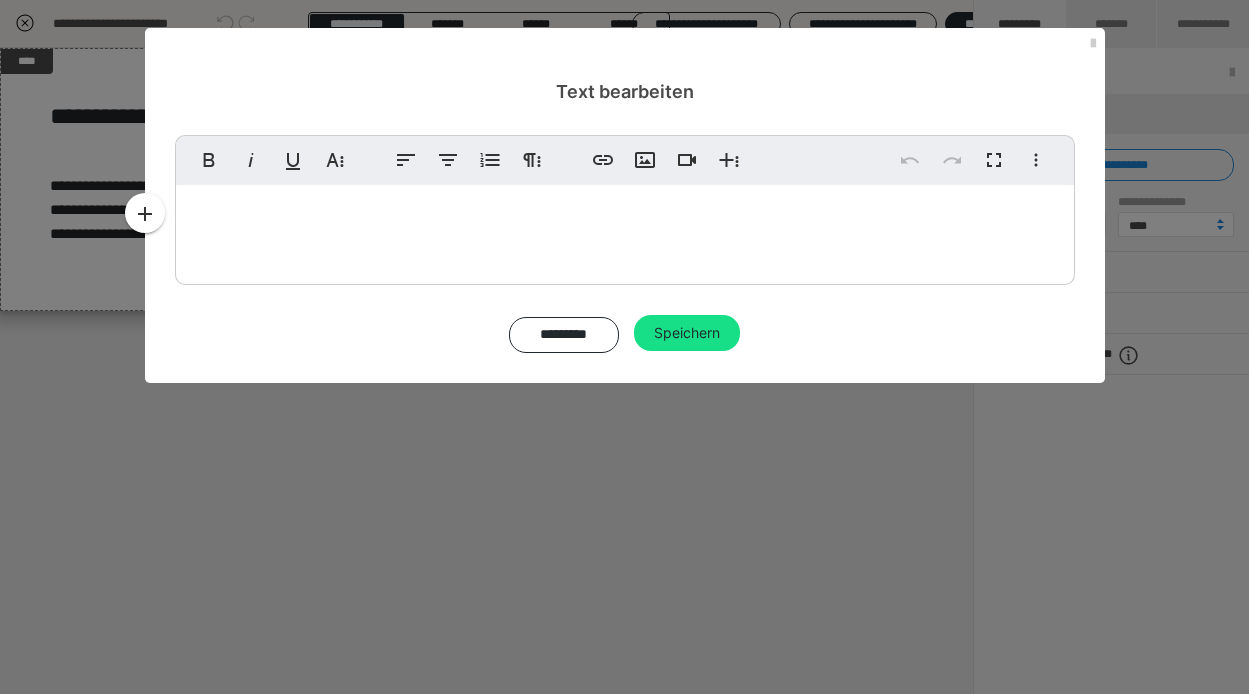 type 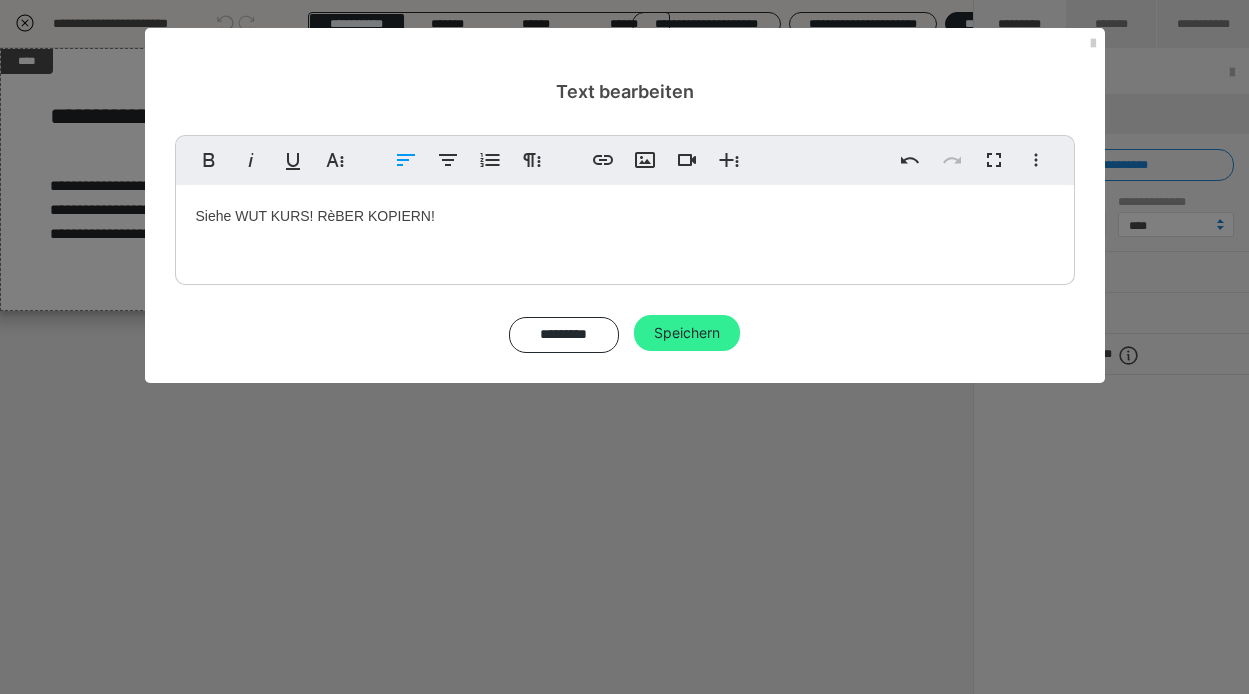 click on "Speichern" at bounding box center (687, 333) 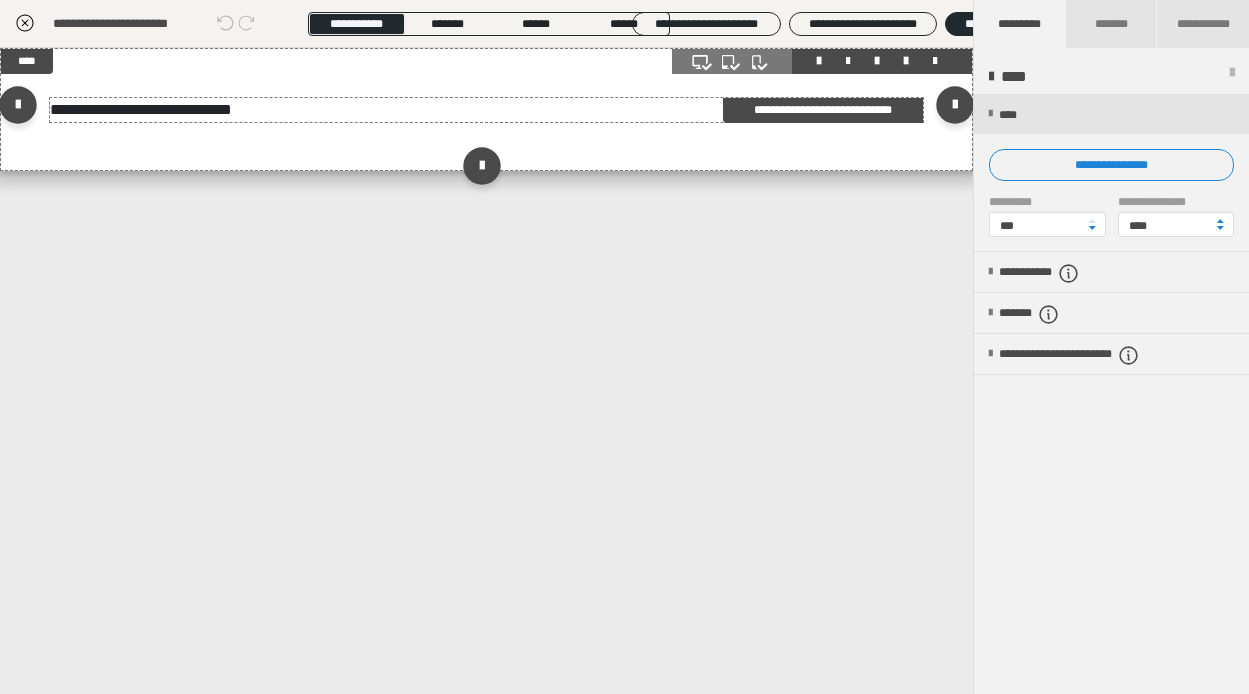 click on "**********" at bounding box center [487, 110] 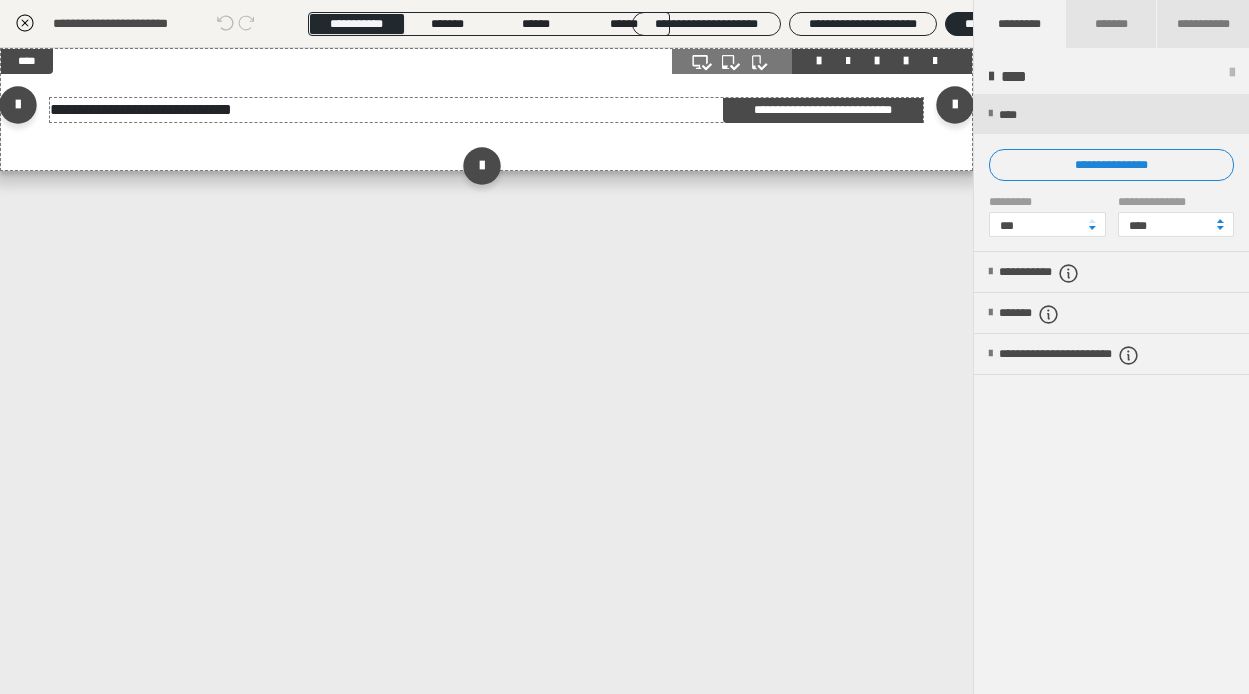 click on "**********" at bounding box center (487, 110) 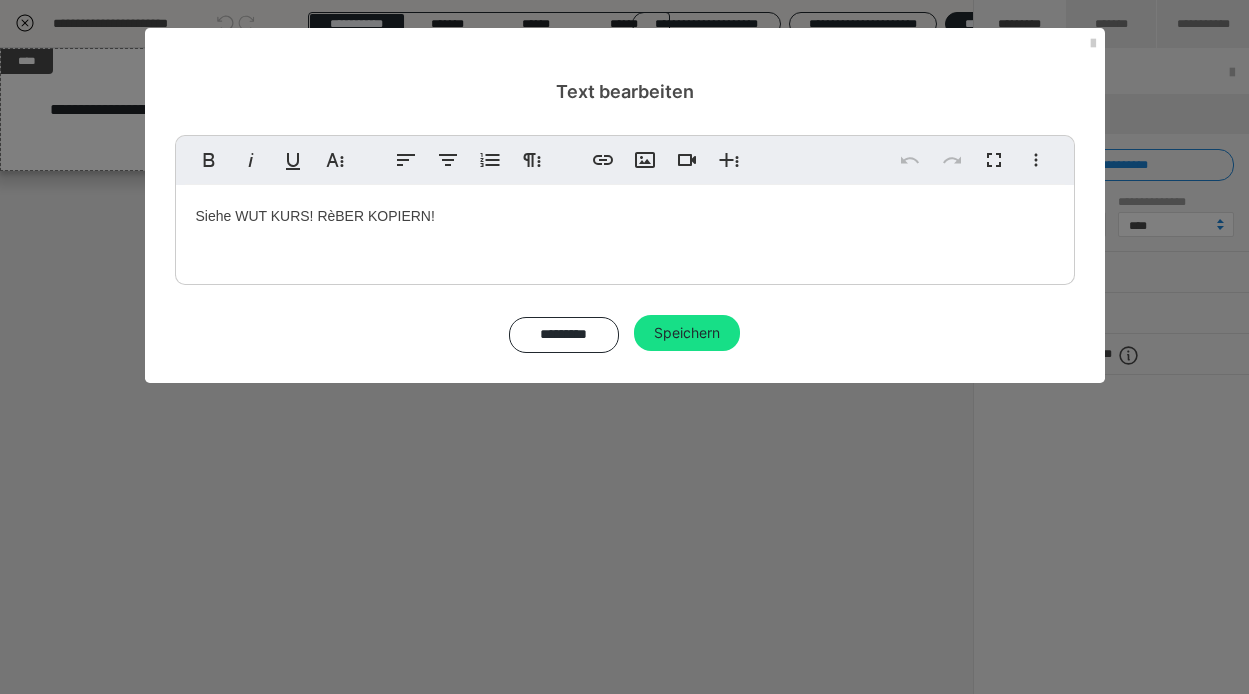 click on "Siehe WUT KURS! RèBER KOPIERN!" at bounding box center (625, 230) 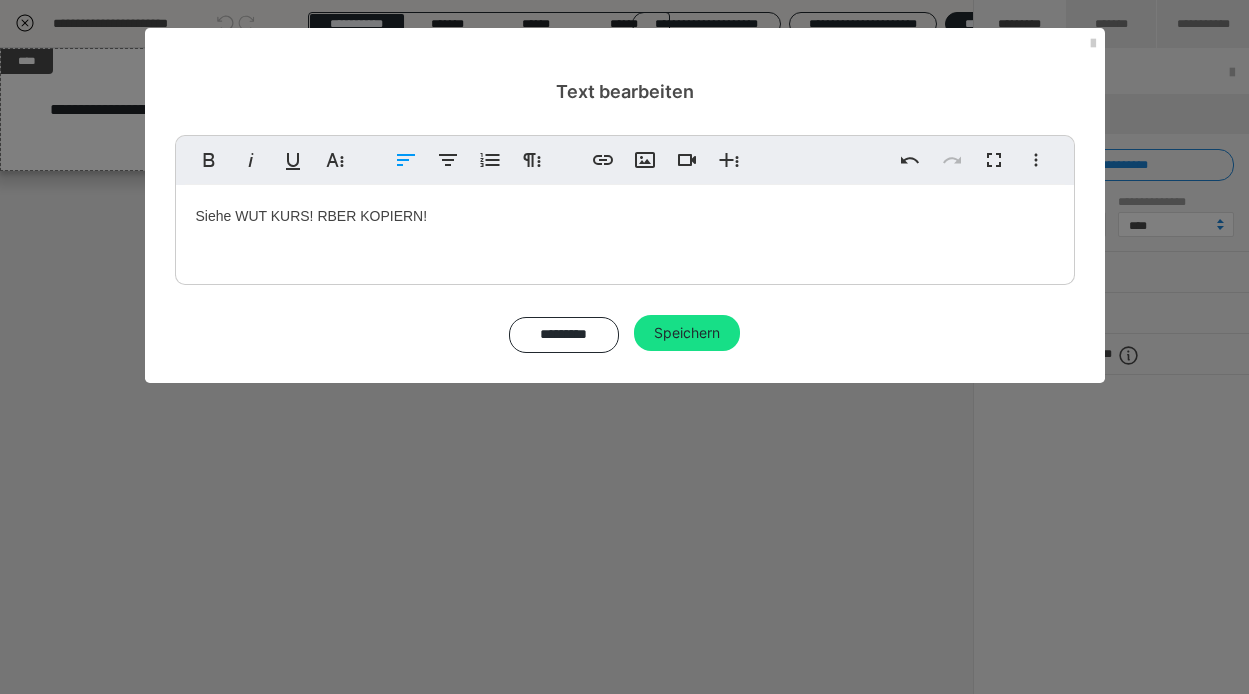 type 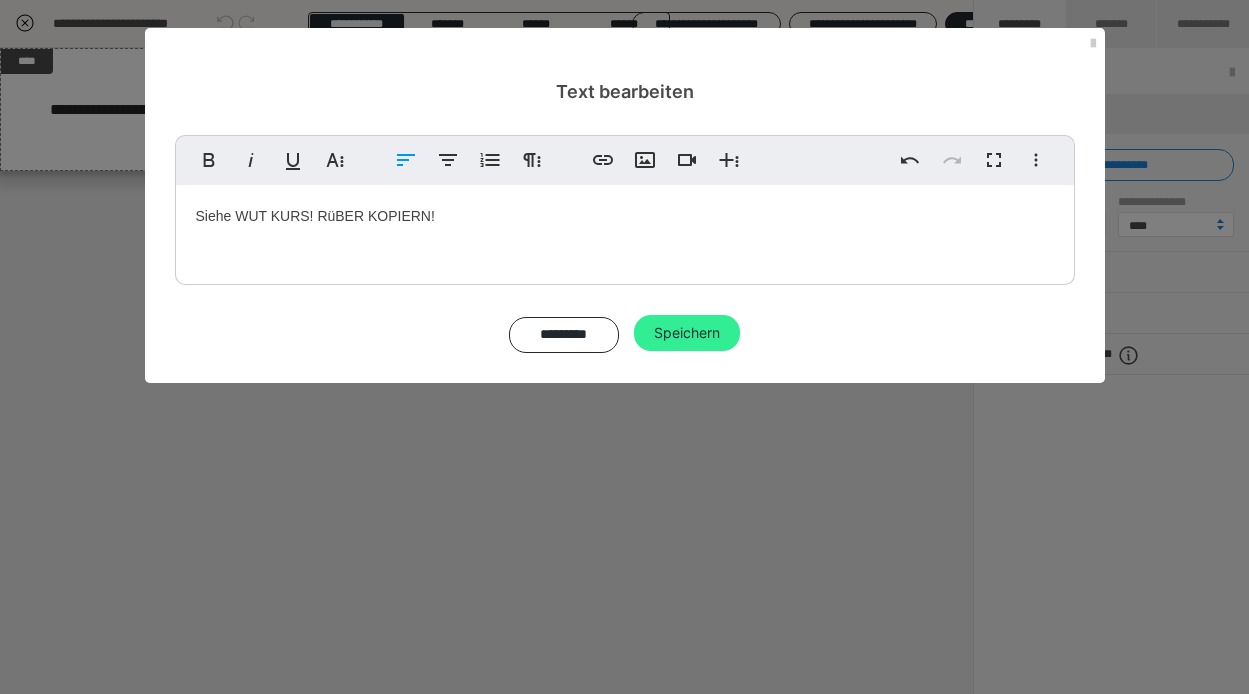 click on "Speichern" at bounding box center (687, 333) 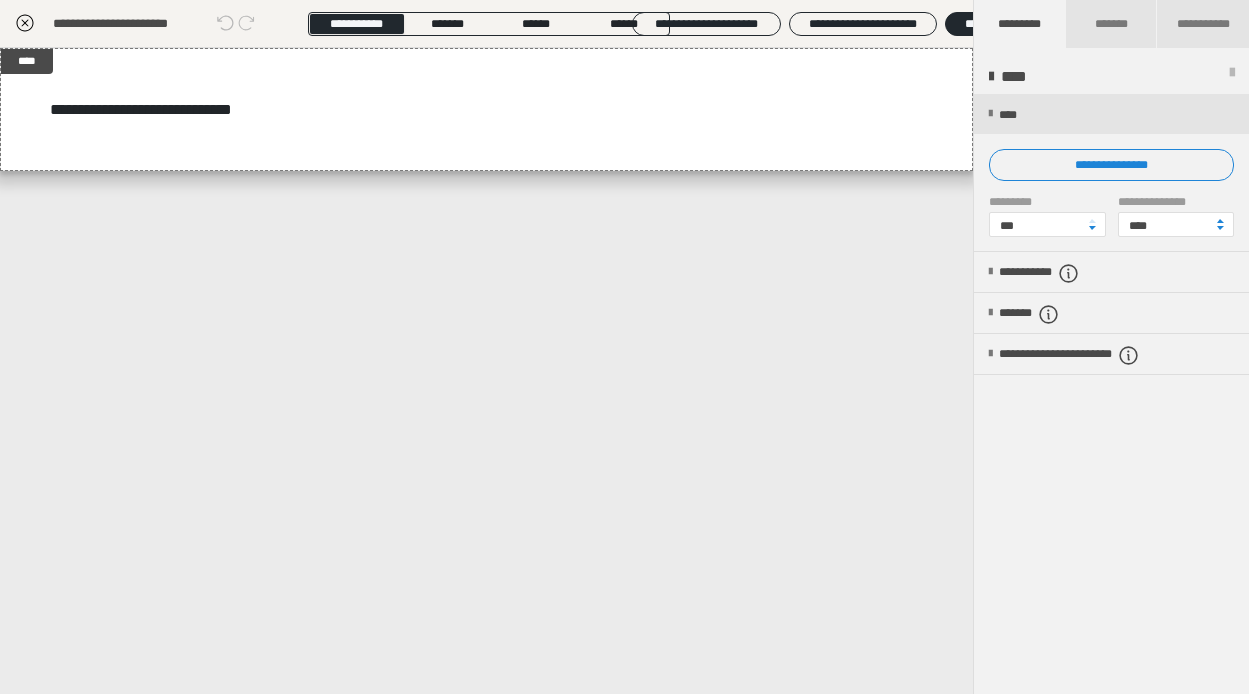 click 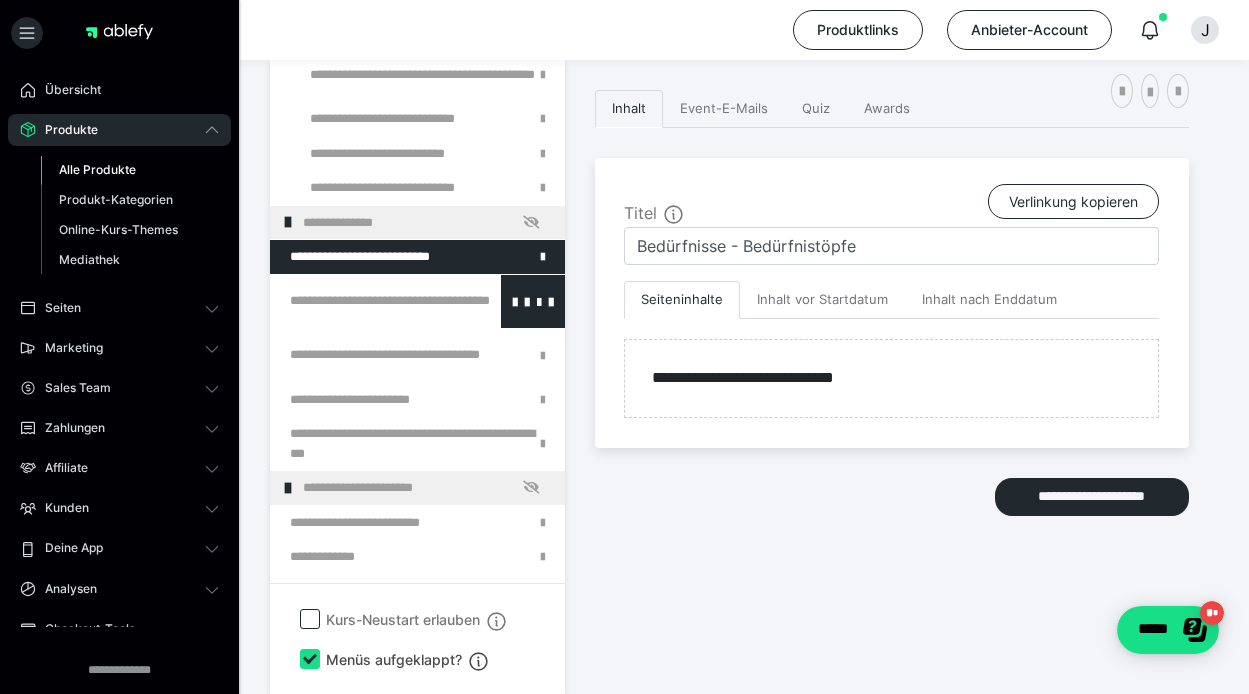 click at bounding box center (365, 301) 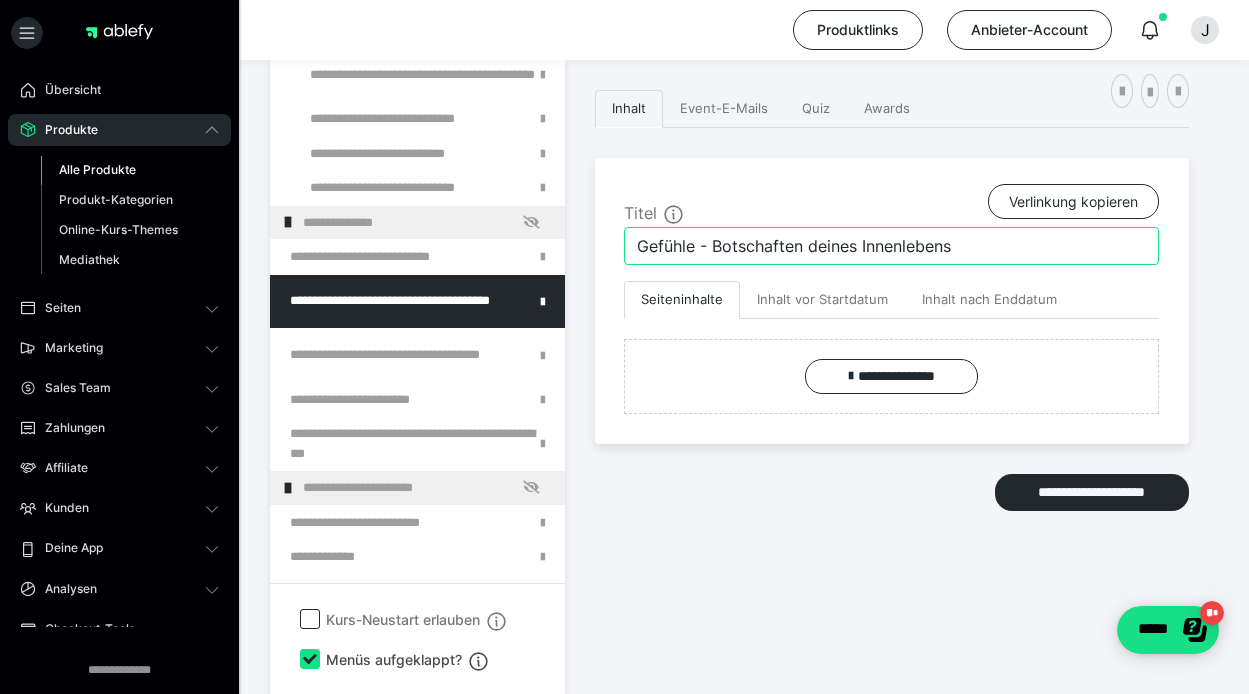 click on "Gefühle - Botschaften deines Innenlebens" at bounding box center [891, 246] 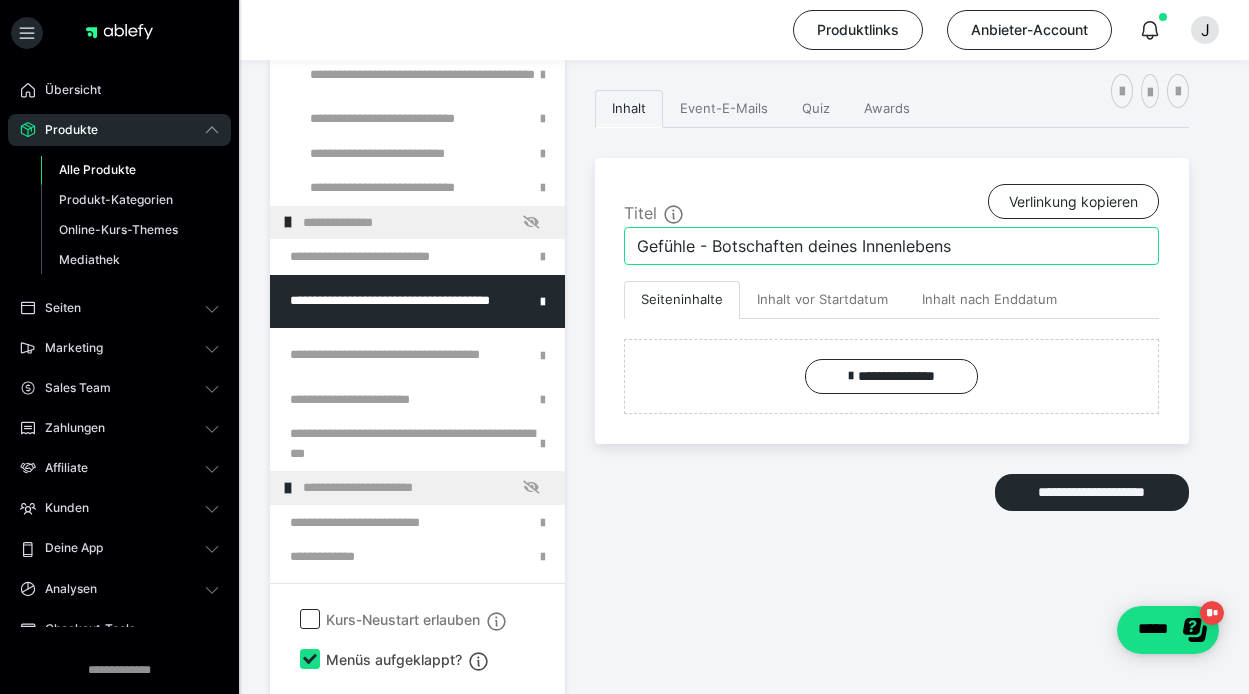 drag, startPoint x: 971, startPoint y: 246, endPoint x: 596, endPoint y: 252, distance: 375.048 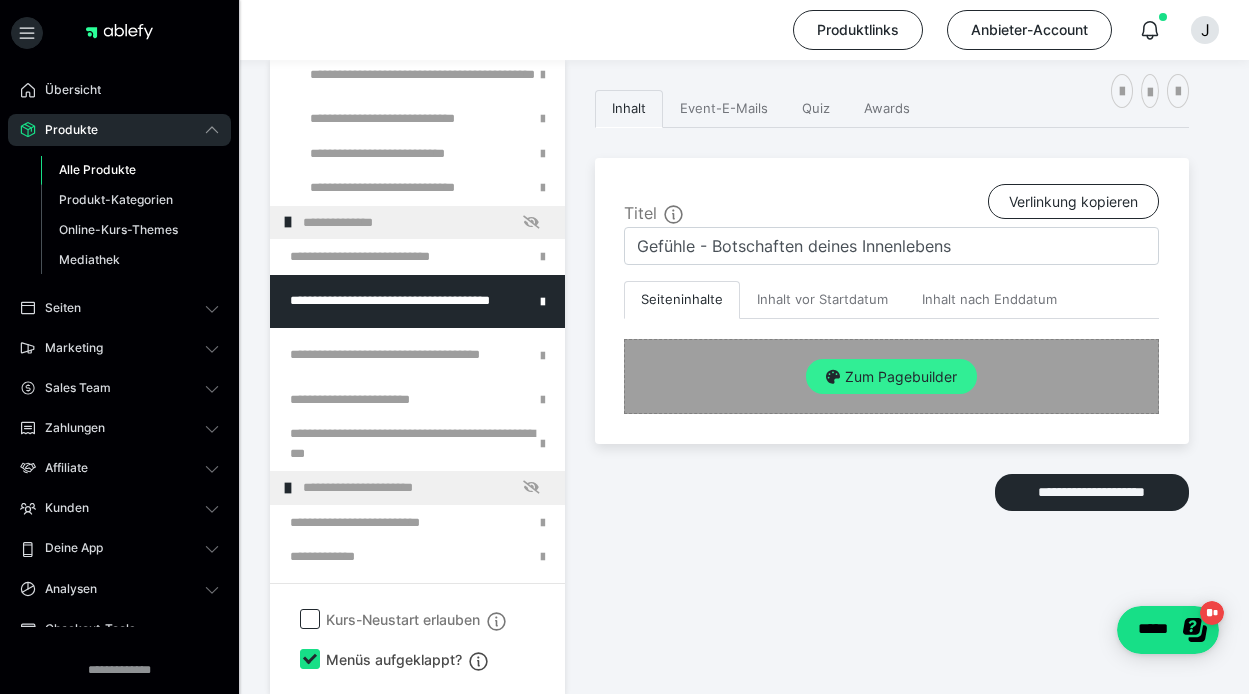 click on "Zum Pagebuilder" at bounding box center [891, 377] 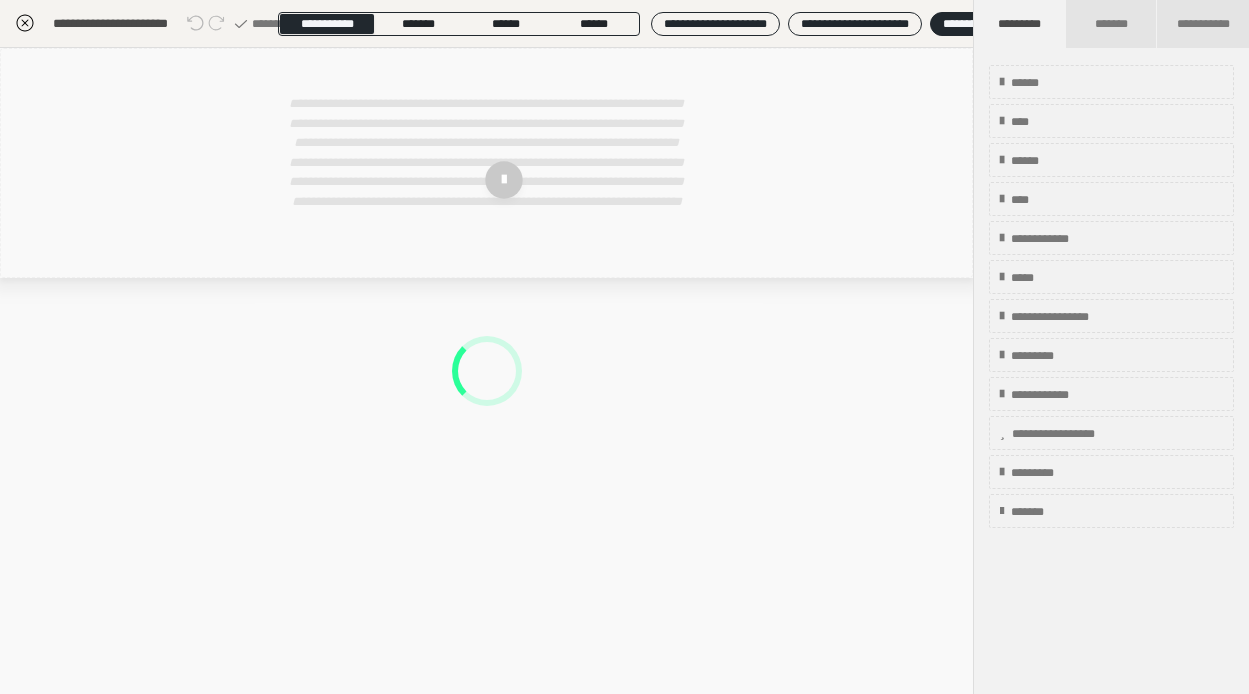 click at bounding box center (486, 371) 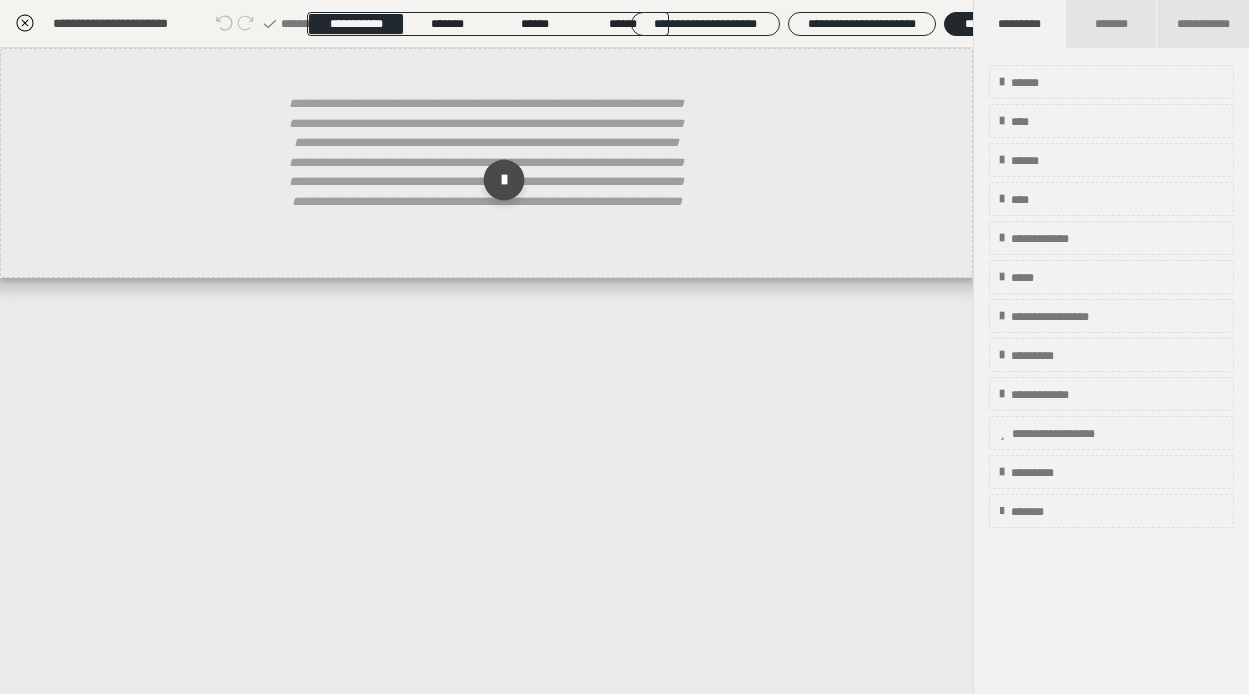 click at bounding box center (503, 180) 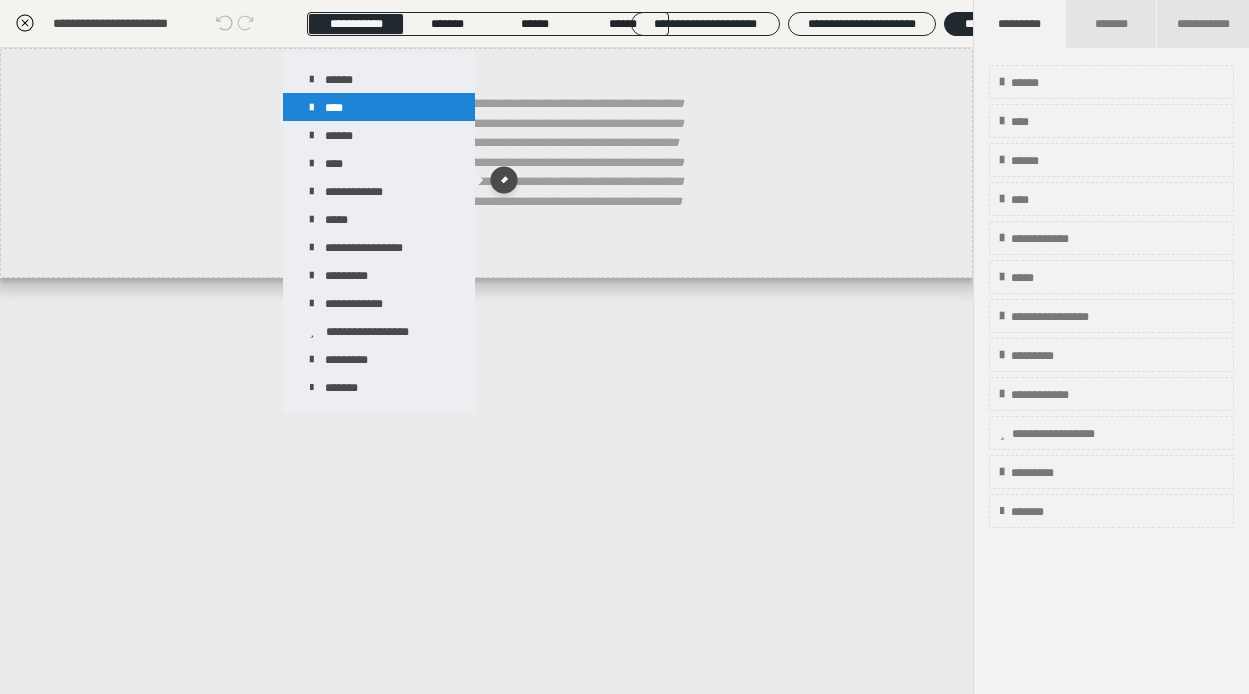 click on "****" at bounding box center (379, 107) 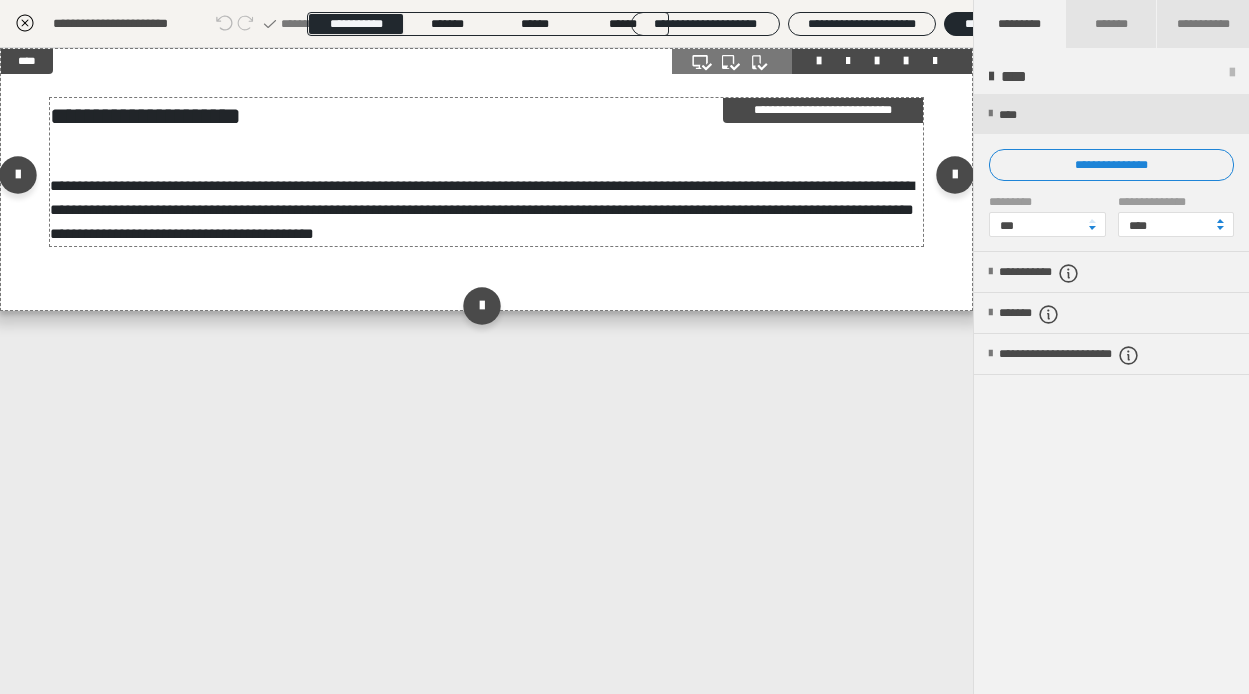 click on "**********" at bounding box center [487, 172] 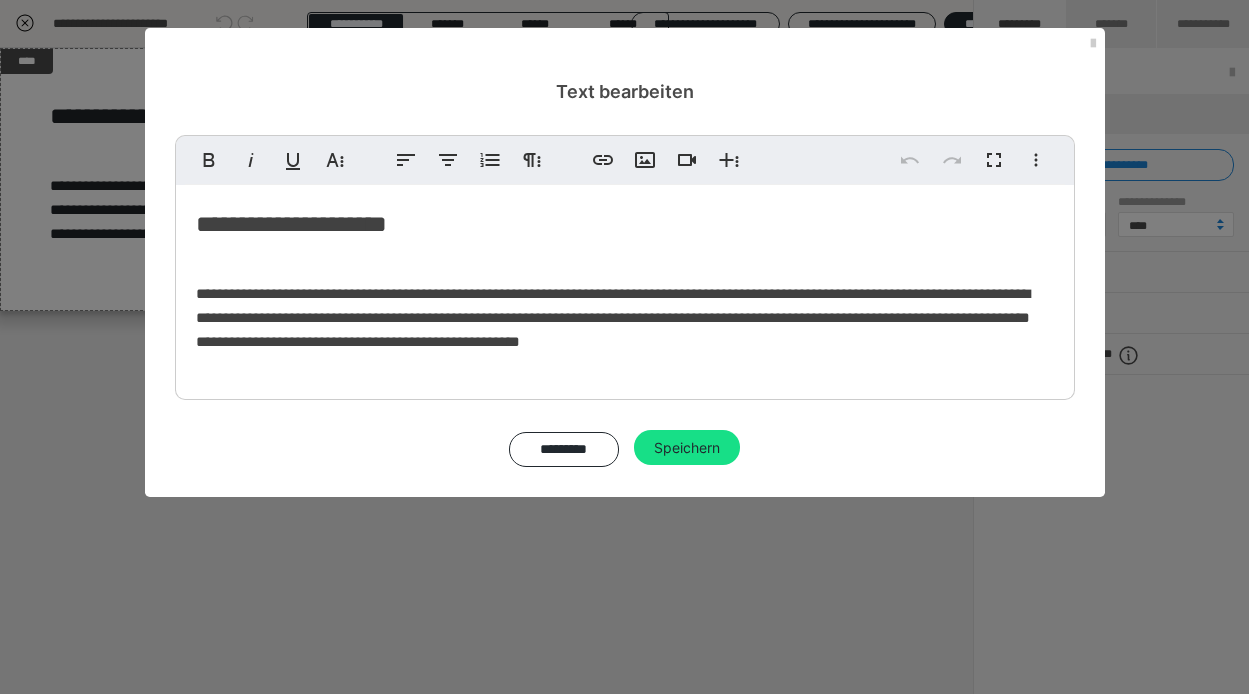 click on "**********" at bounding box center [625, 301] 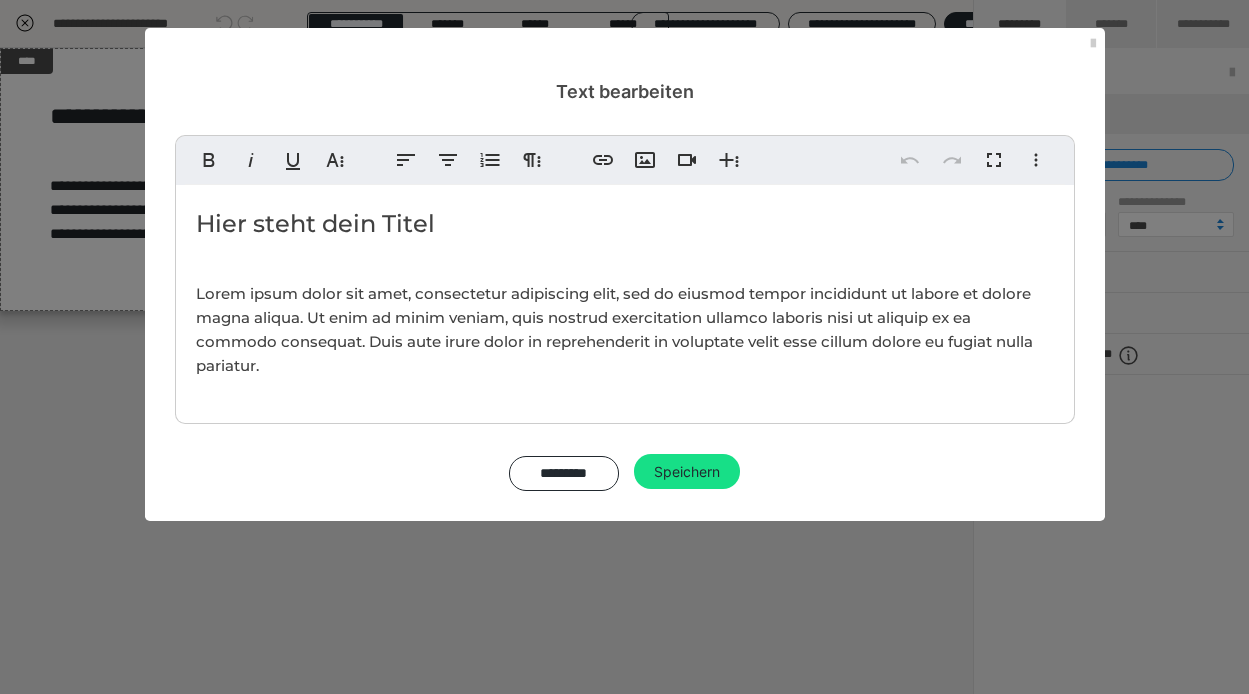 click on "Lorem ipsum dolor sit amet, consectetur adipiscing elit, sed do eiusmod tempor incididunt ut labore et dolore magna aliqua. Ut enim ad minim veniam, quis nostrud exercitation ullamco laboris nisi ut aliquip ex ea commodo consequat. Duis aute irure dolor in reprehenderit in voluptate velit esse cillum dolore eu fugiat nulla pariatur." at bounding box center [625, 330] 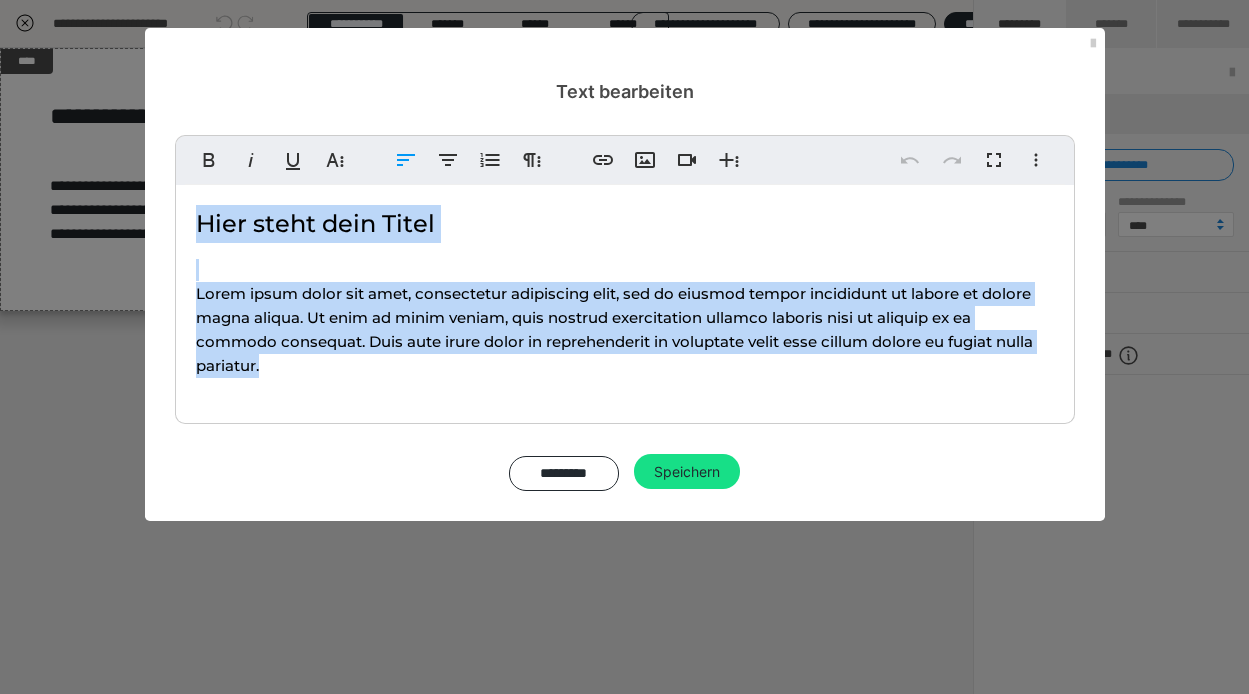 drag, startPoint x: 291, startPoint y: 380, endPoint x: 190, endPoint y: 223, distance: 186.68155 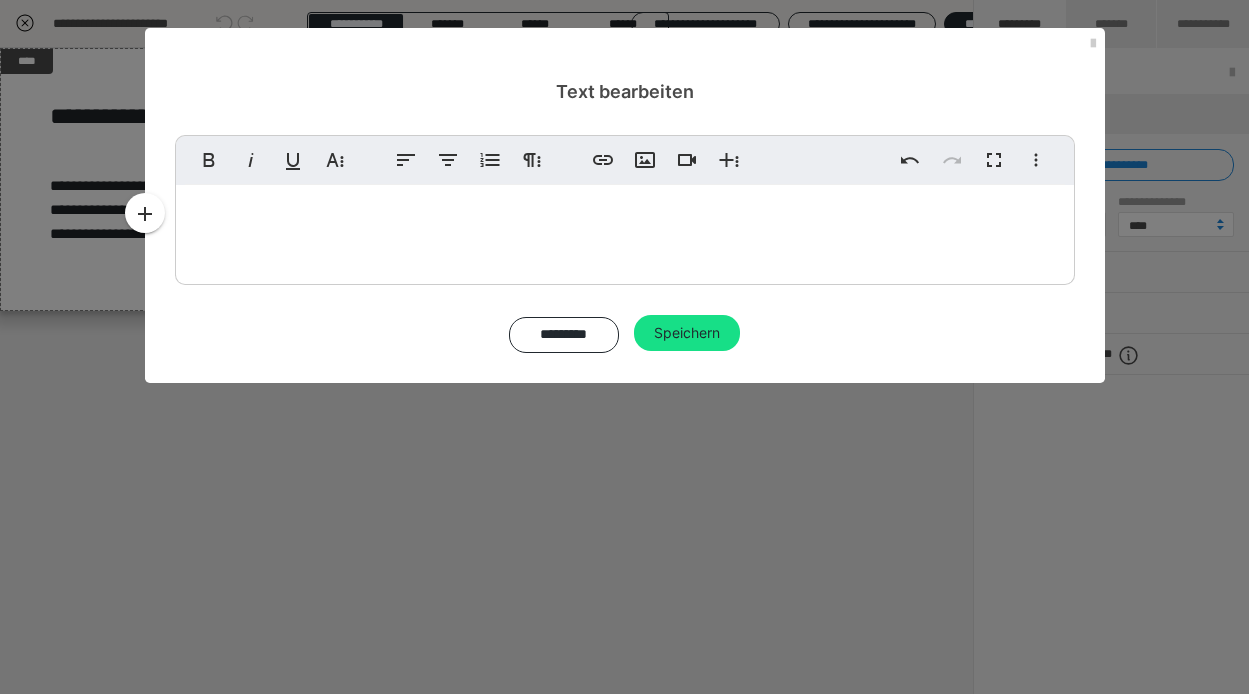 scroll, scrollTop: 2011, scrollLeft: 0, axis: vertical 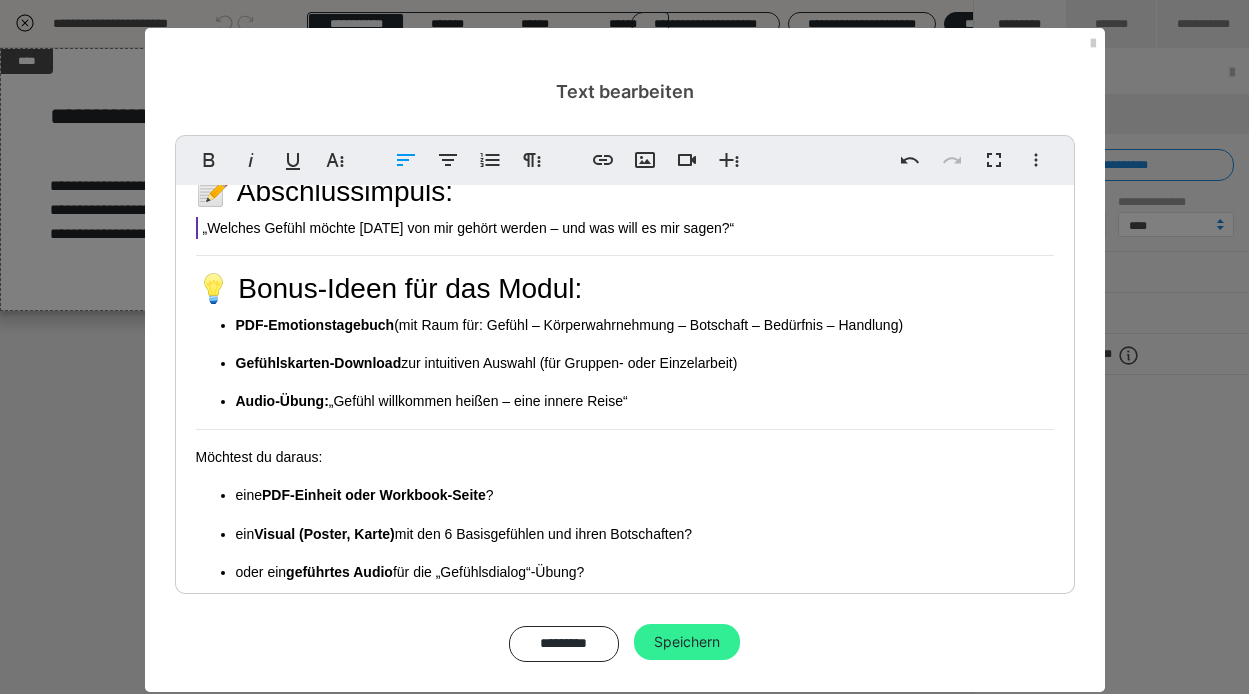 click on "Speichern" at bounding box center [687, 642] 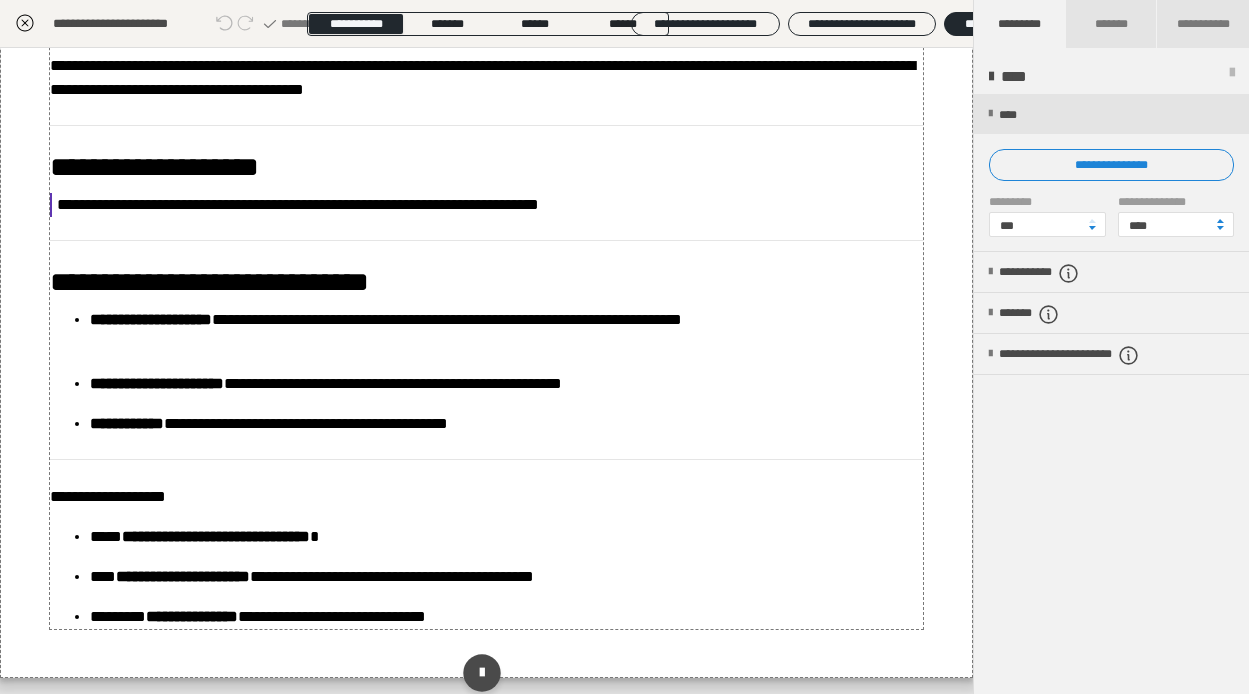 scroll, scrollTop: 2199, scrollLeft: 0, axis: vertical 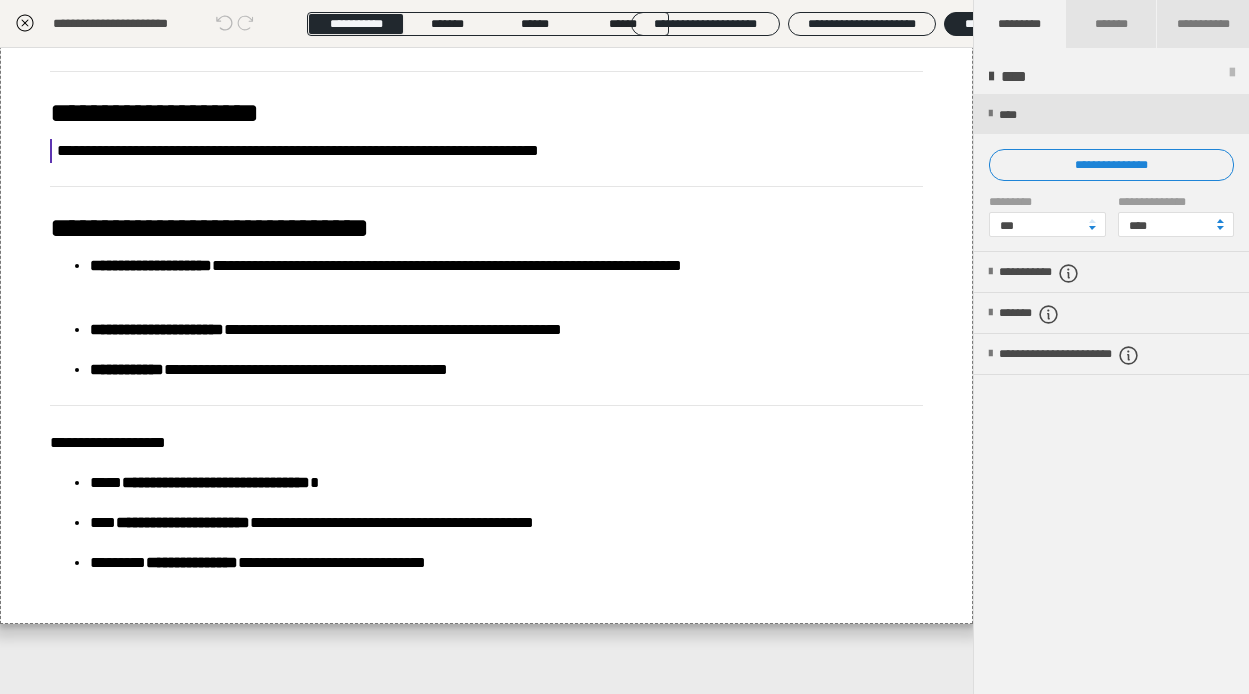 click 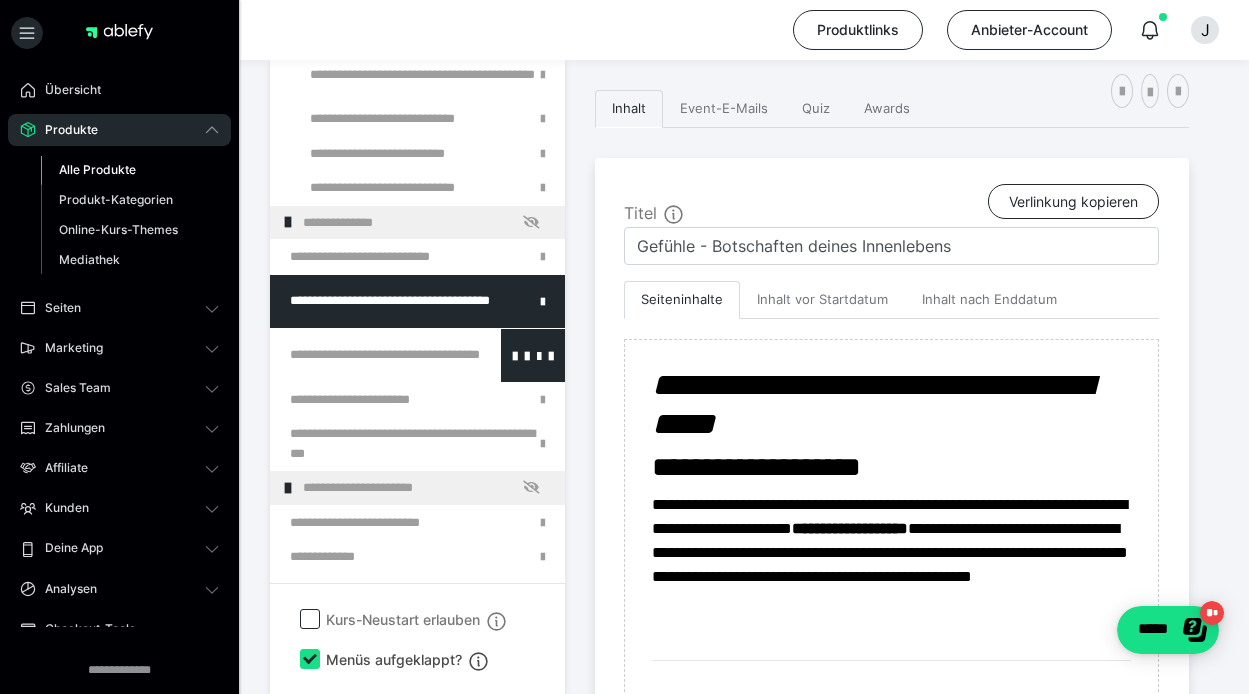 click at bounding box center [365, 355] 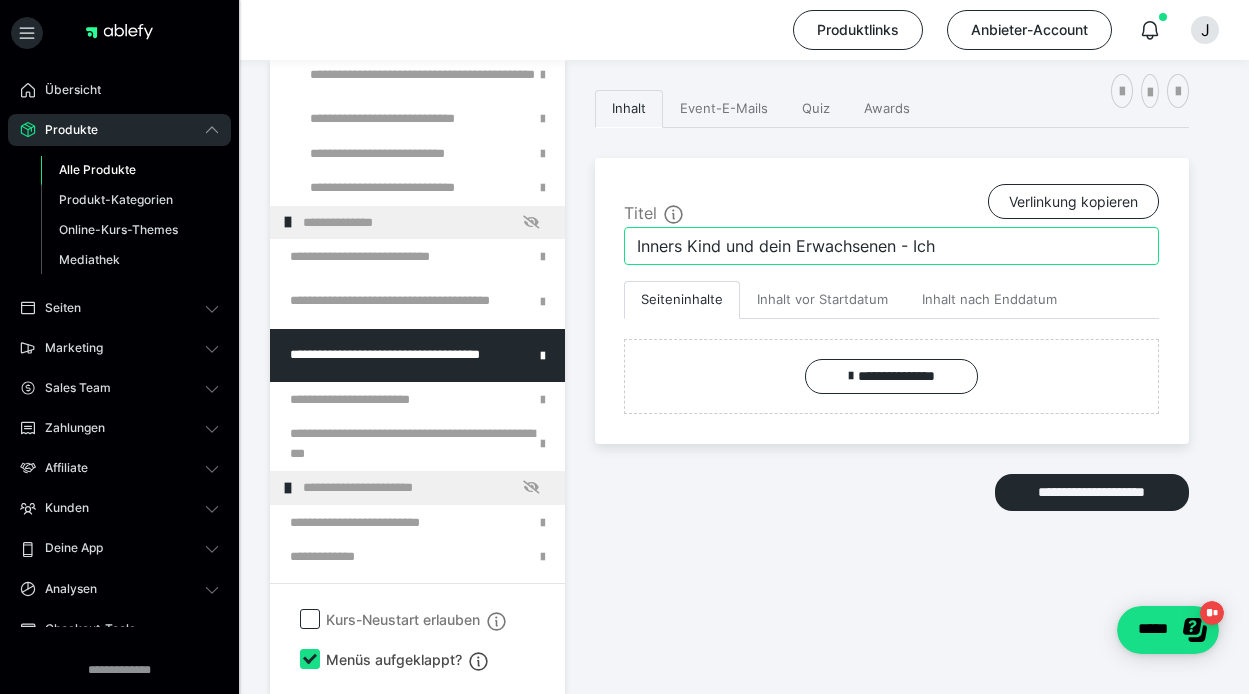 drag, startPoint x: 952, startPoint y: 253, endPoint x: 605, endPoint y: 240, distance: 347.24344 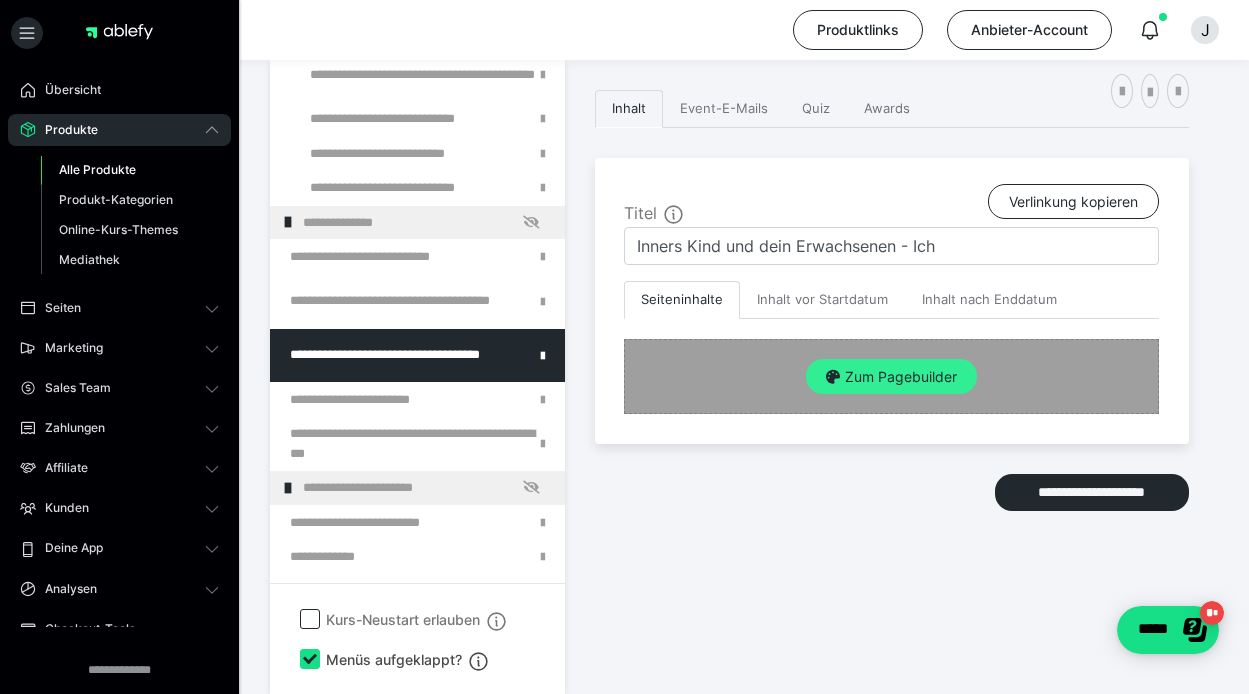click on "Zum Pagebuilder" at bounding box center [891, 377] 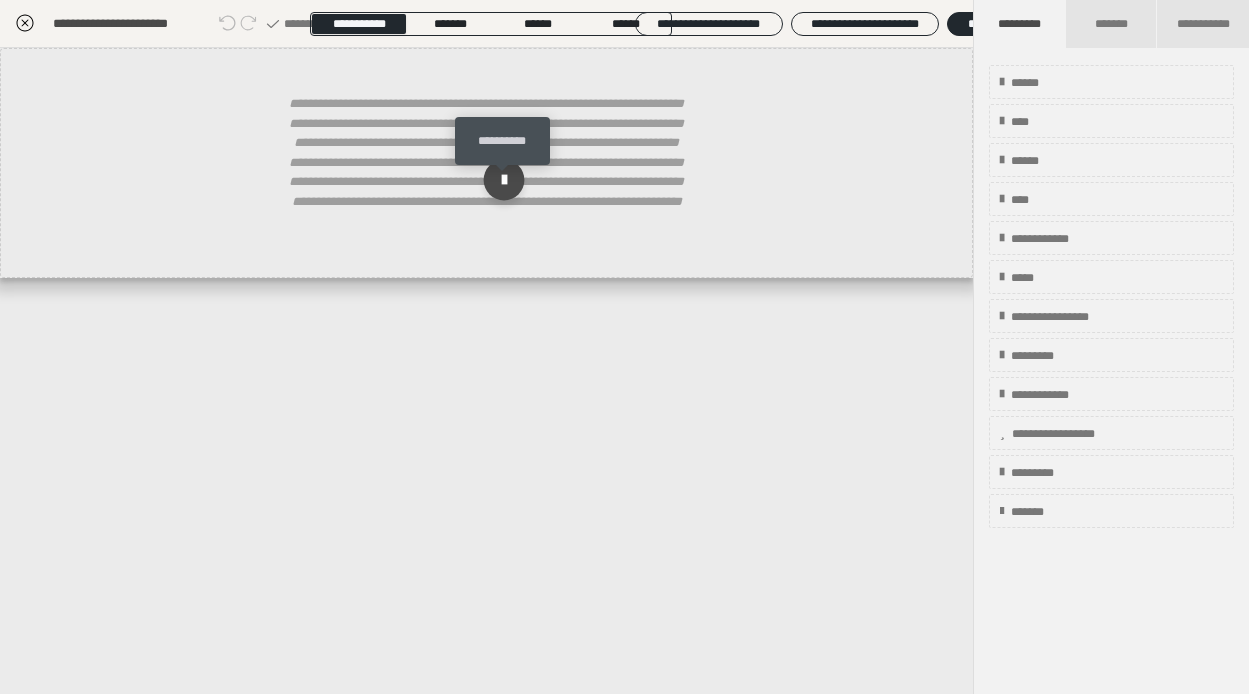 click at bounding box center (503, 180) 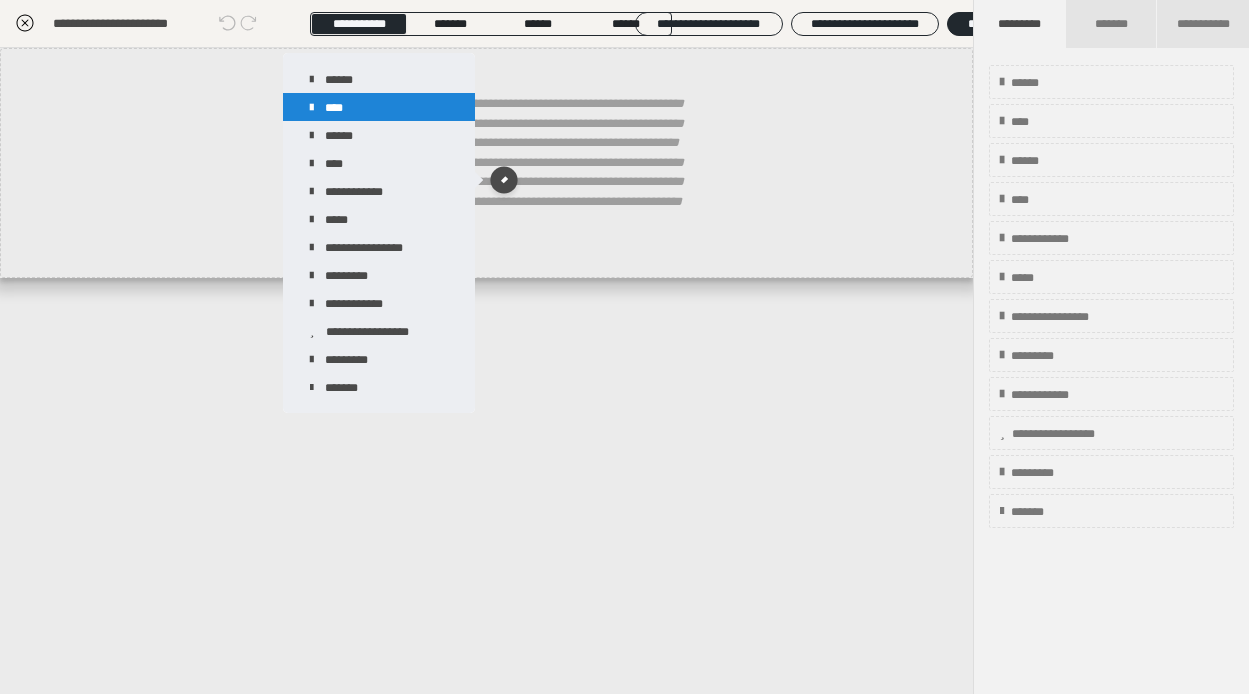 click on "****" at bounding box center [379, 107] 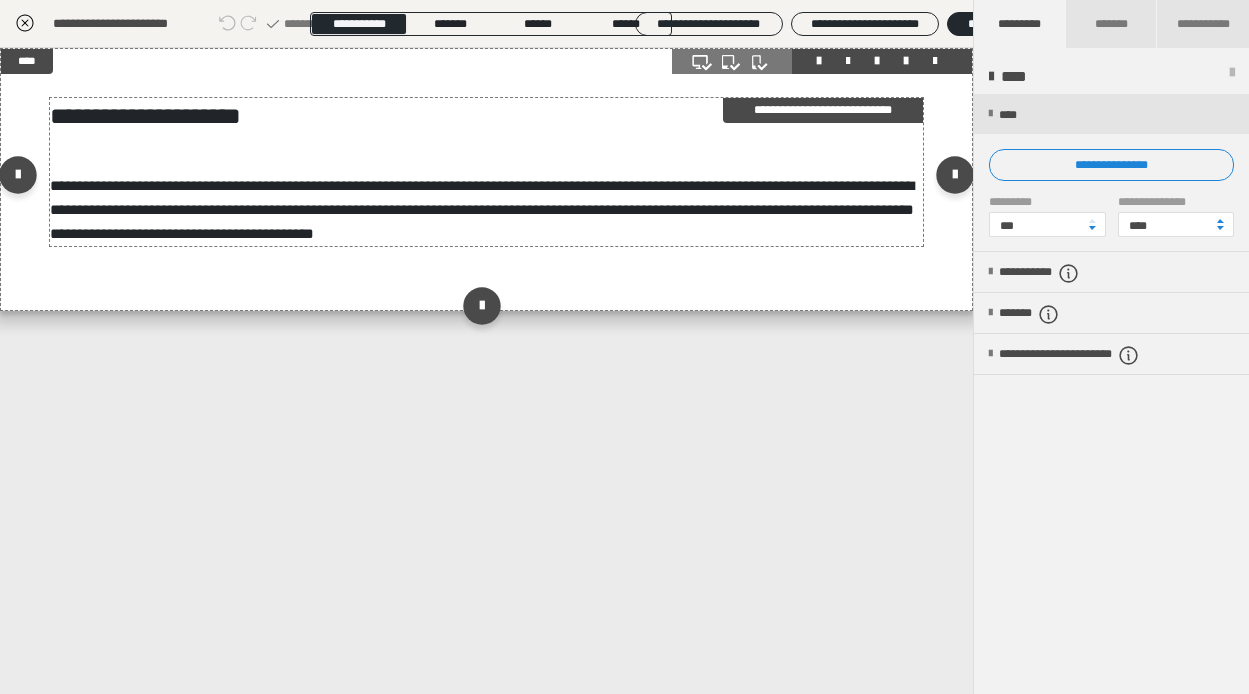 click on "**********" at bounding box center (482, 209) 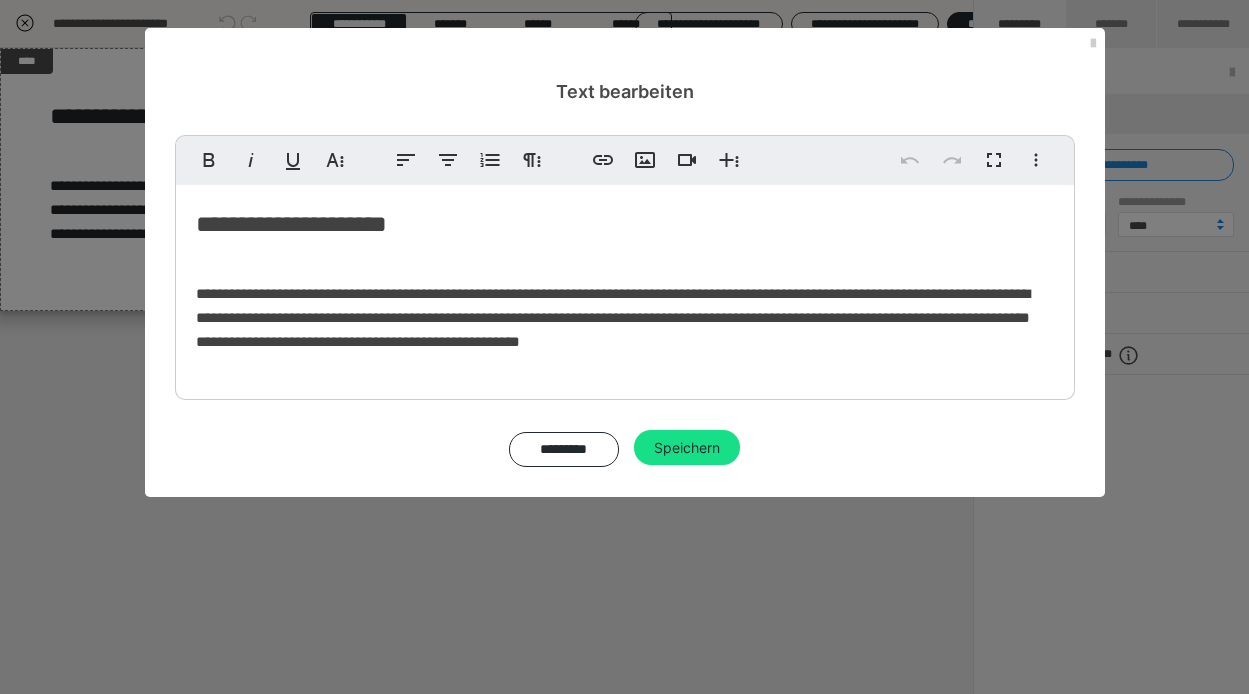 click on "**********" at bounding box center (625, 287) 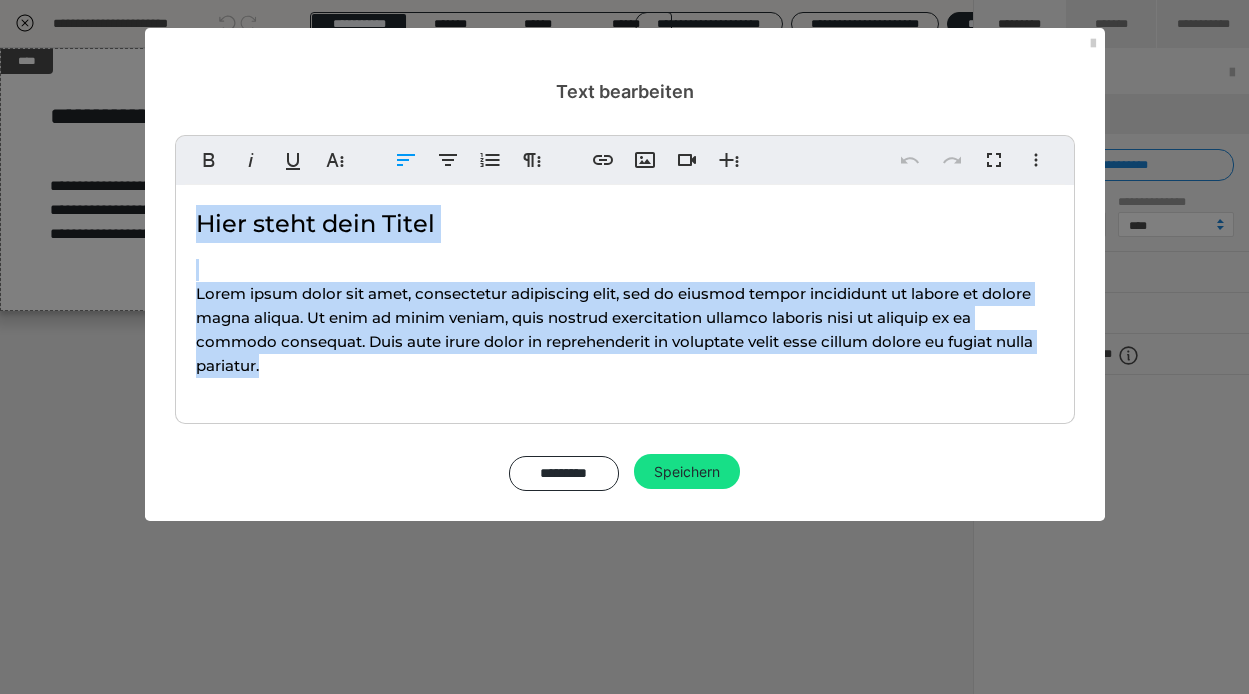drag, startPoint x: 372, startPoint y: 391, endPoint x: 190, endPoint y: 208, distance: 258.09494 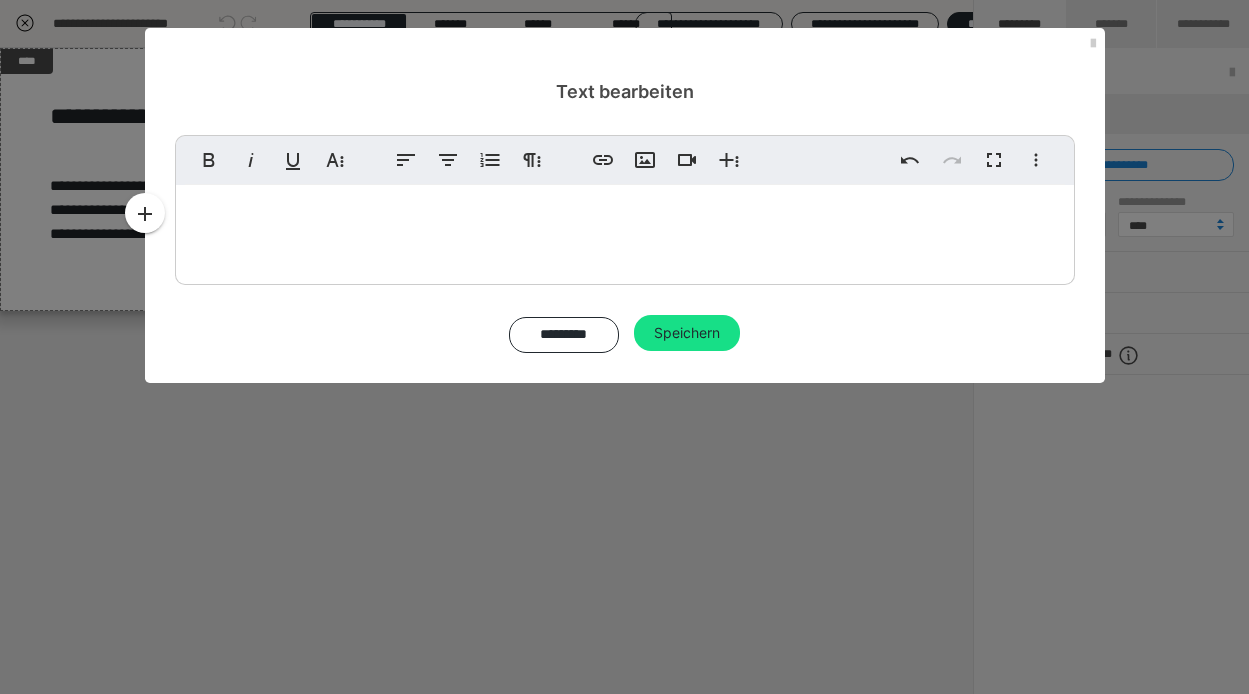 scroll, scrollTop: 2260, scrollLeft: 0, axis: vertical 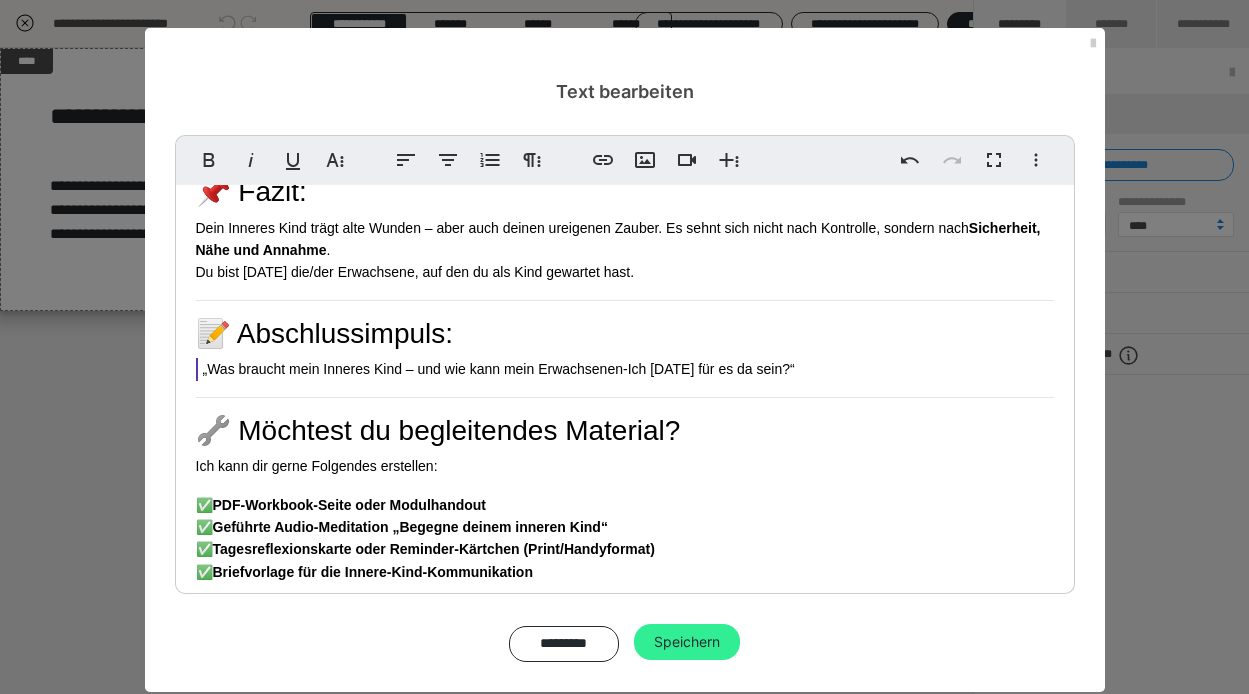 click on "Speichern" at bounding box center (687, 642) 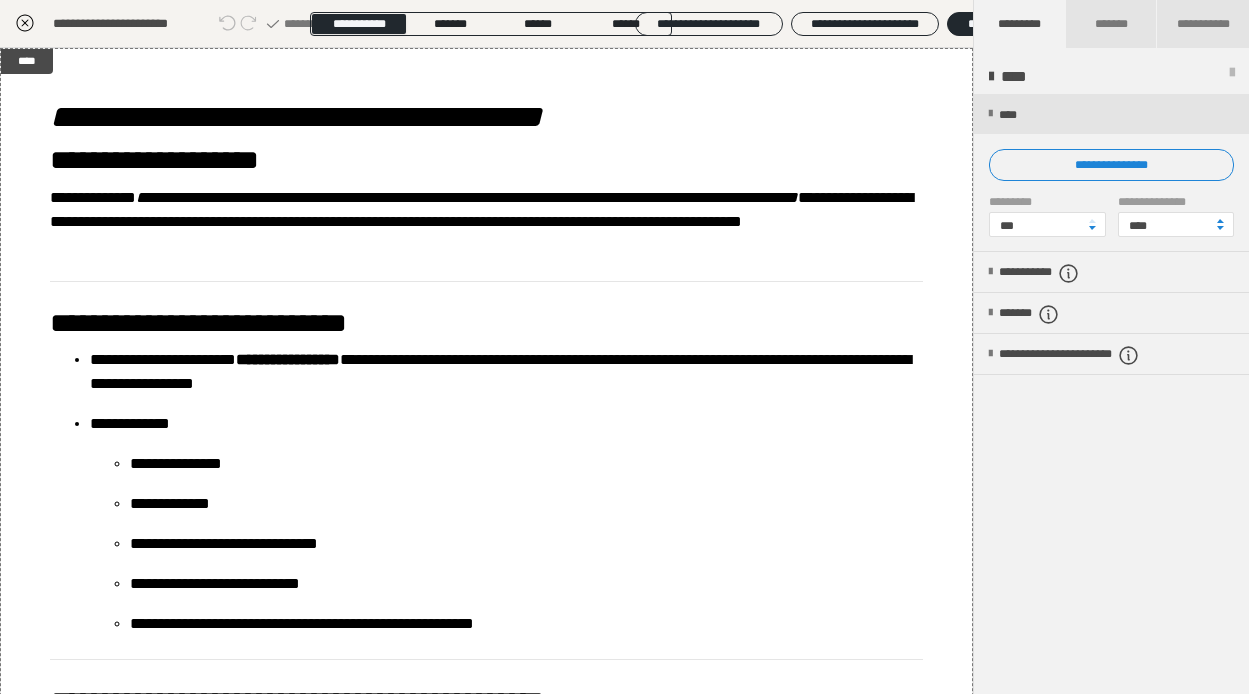 click 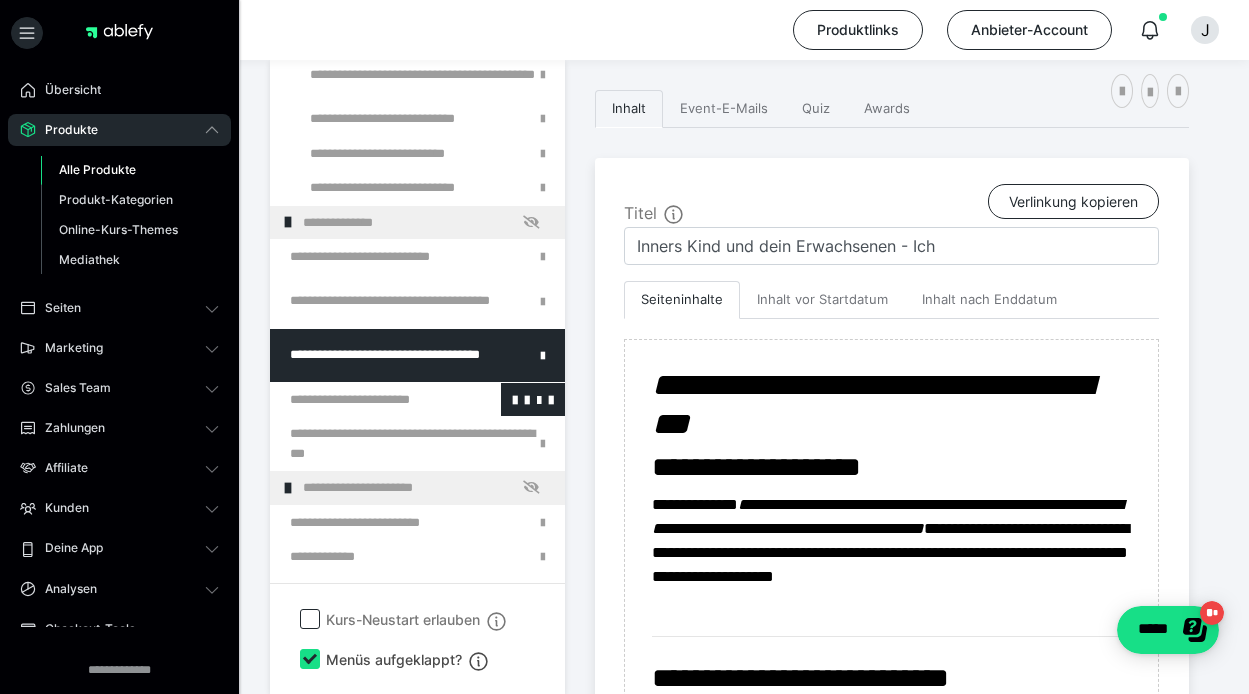 click at bounding box center [365, 400] 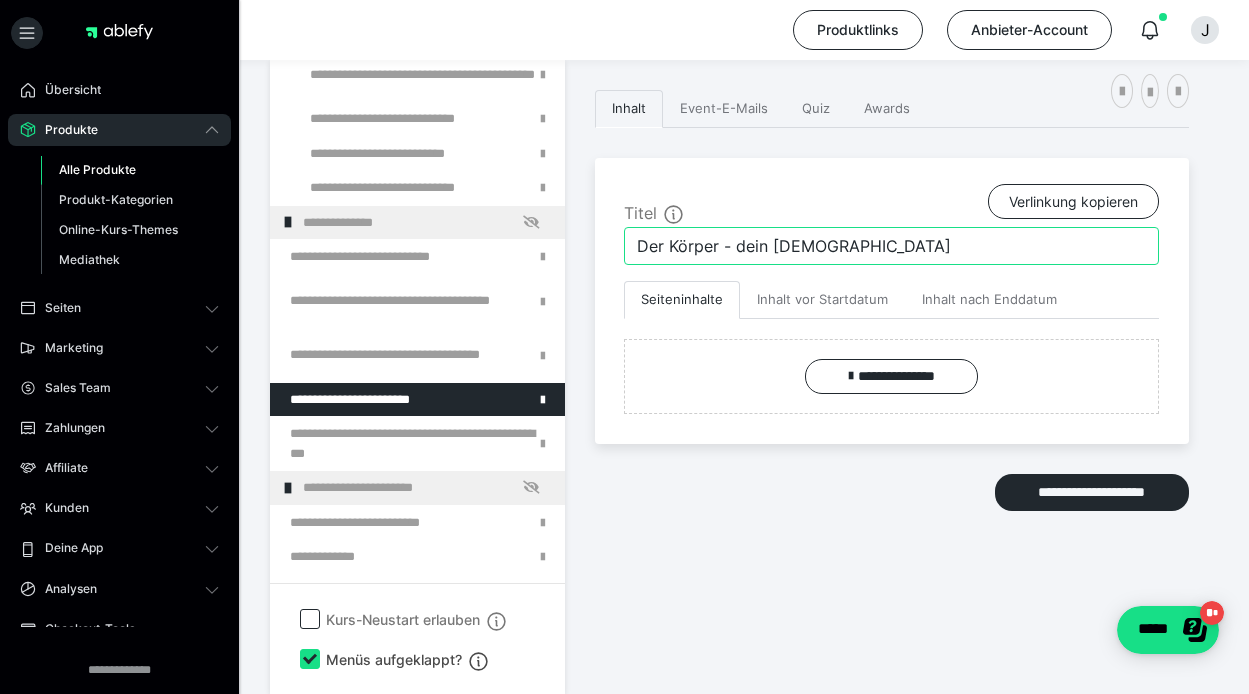drag, startPoint x: 865, startPoint y: 249, endPoint x: 627, endPoint y: 233, distance: 238.53722 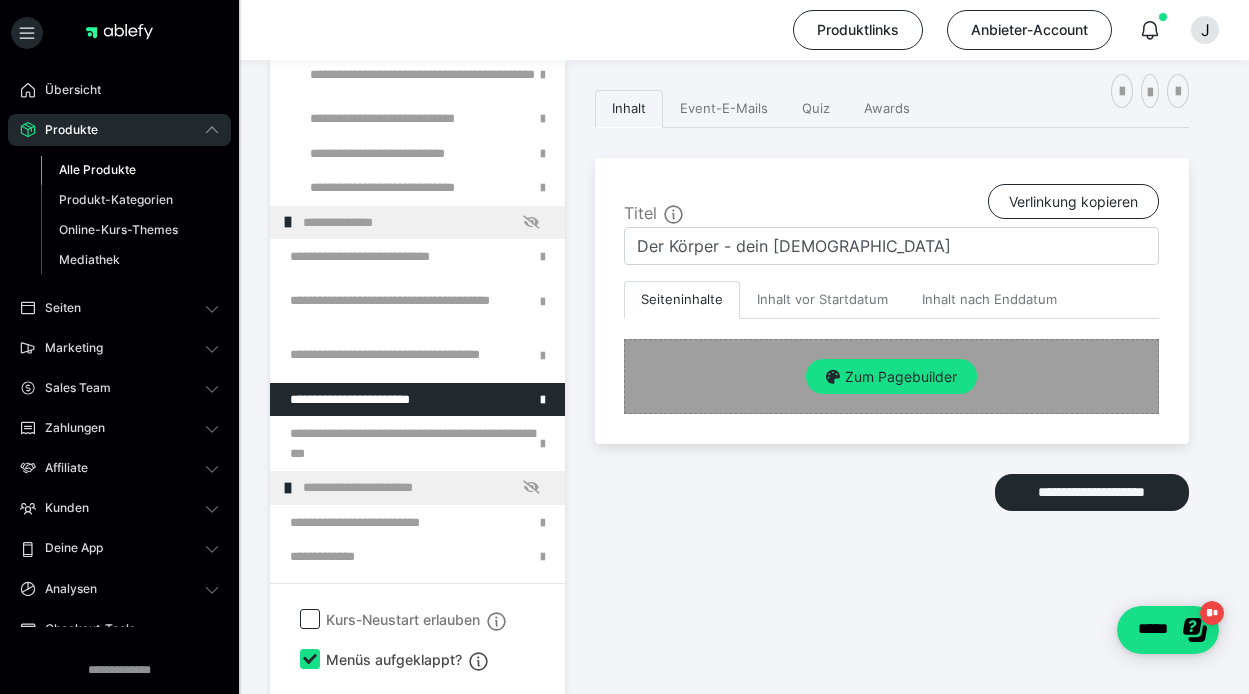 click on "Zum Pagebuilder" at bounding box center [891, 377] 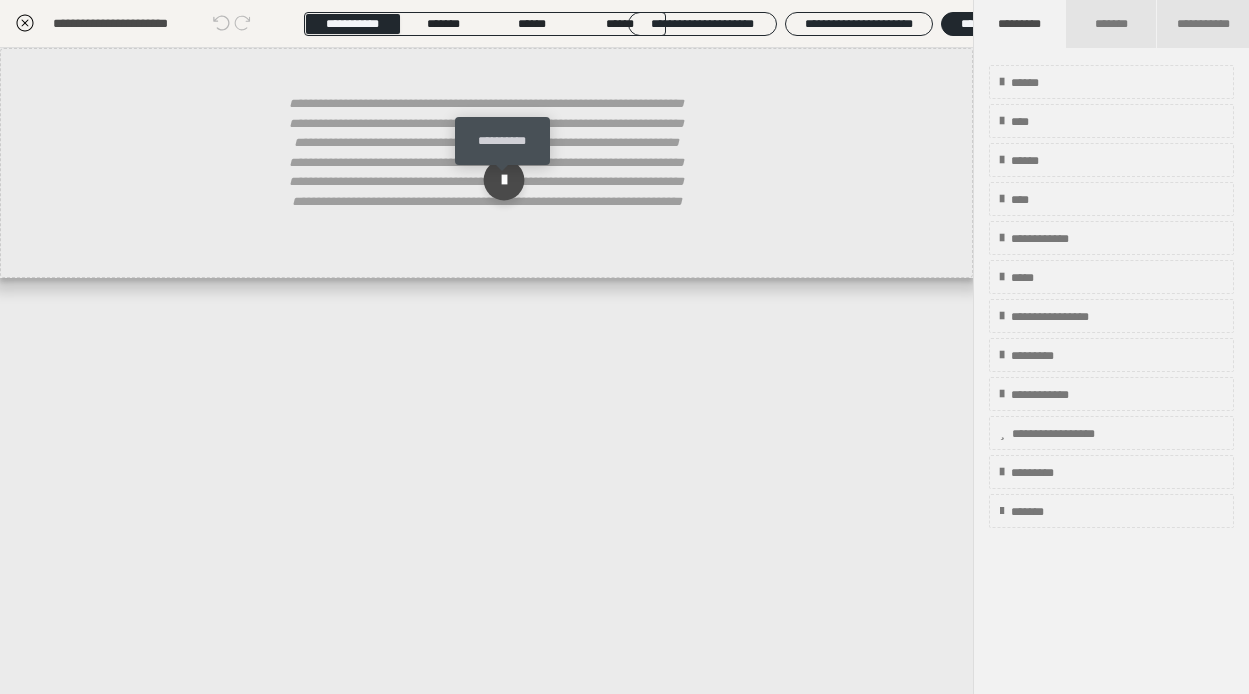 click at bounding box center [503, 180] 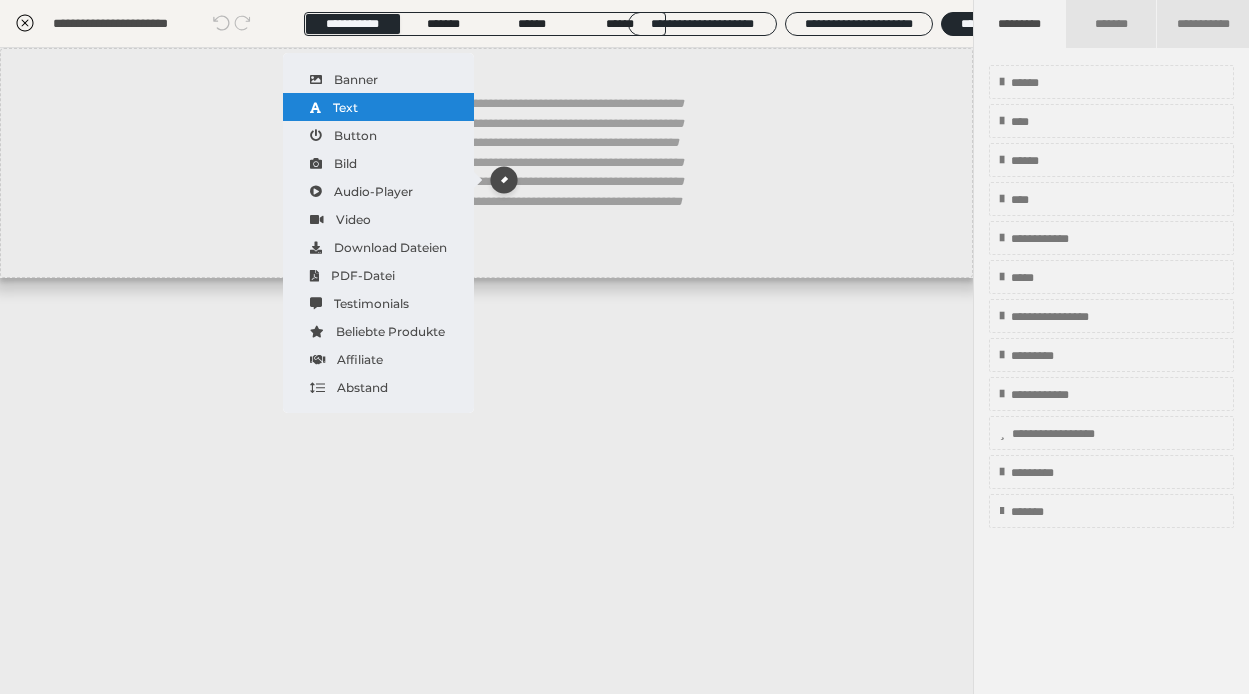 click on "Text" at bounding box center [378, 107] 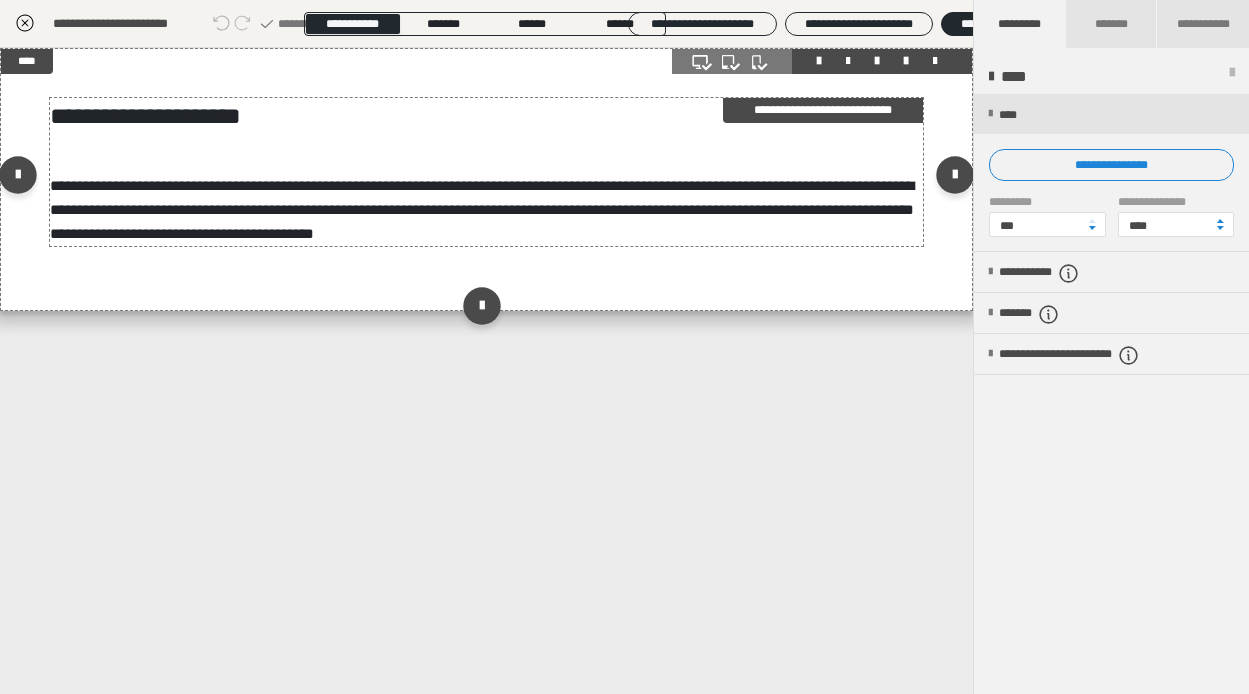 click on "**********" at bounding box center (482, 209) 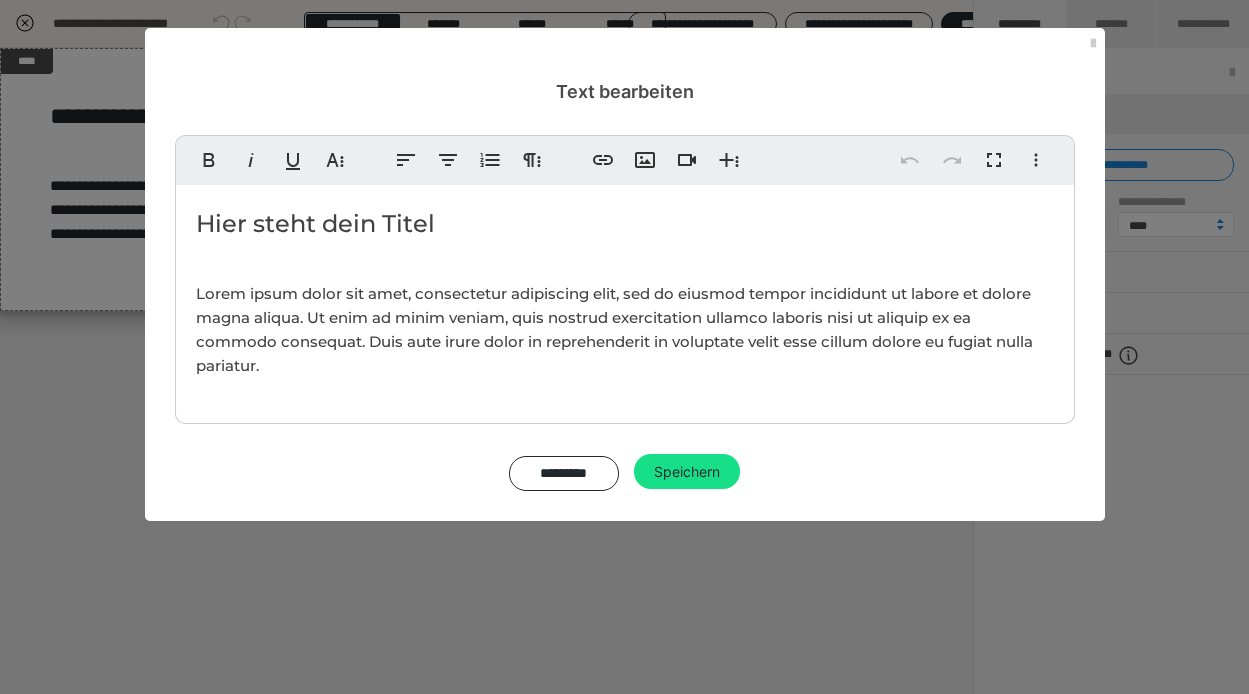 click on "Hier steht dein Titel Lorem ipsum dolor sit amet, consectetur adipiscing elit, sed do eiusmod tempor incididunt ut labore et dolore magna aliqua. Ut enim ad minim veniam, quis nostrud exercitation ullamco laboris nisi ut aliquip ex ea commodo consequat. Duis aute irure dolor in reprehenderit in voluptate velit esse cillum dolore eu fugiat nulla pariatur." at bounding box center (625, 299) 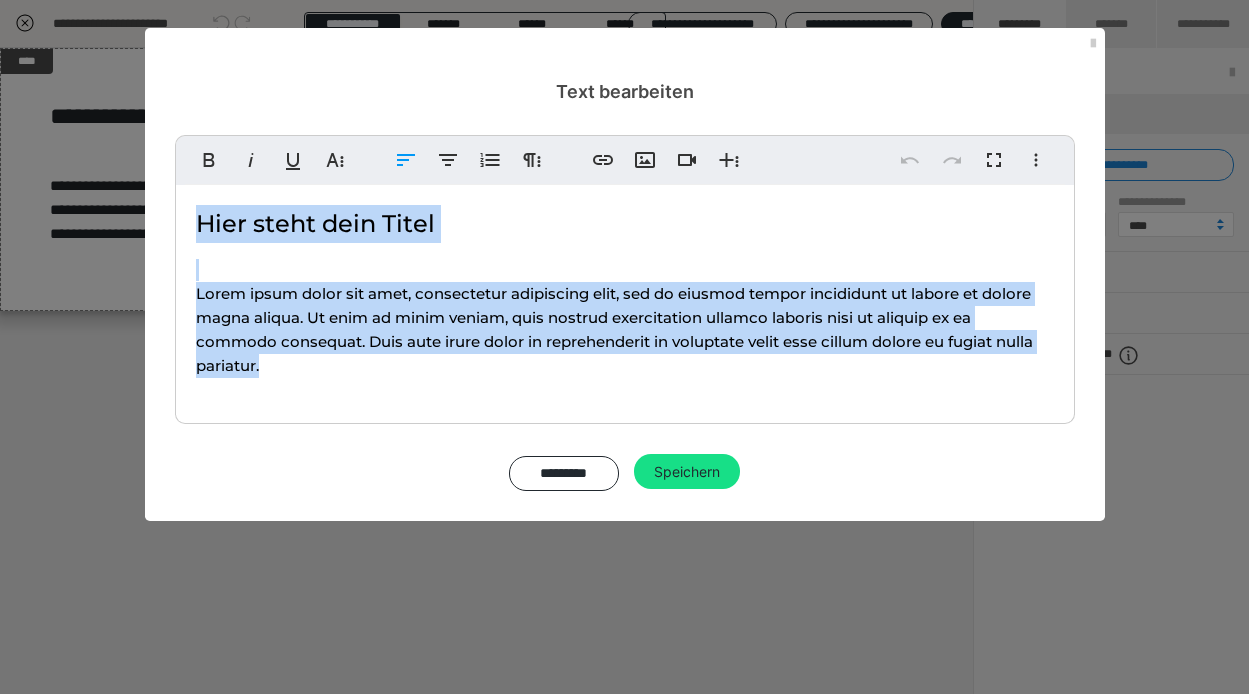 drag, startPoint x: 295, startPoint y: 390, endPoint x: 181, endPoint y: 192, distance: 228.47319 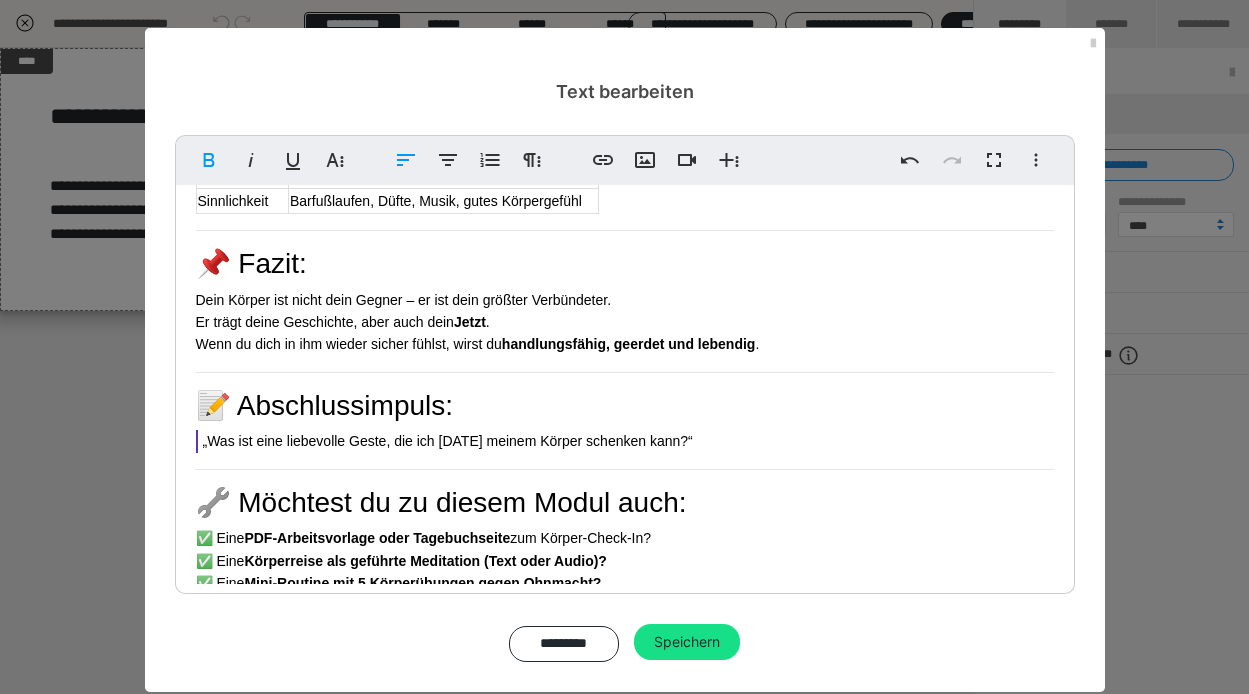 scroll, scrollTop: 2084, scrollLeft: 0, axis: vertical 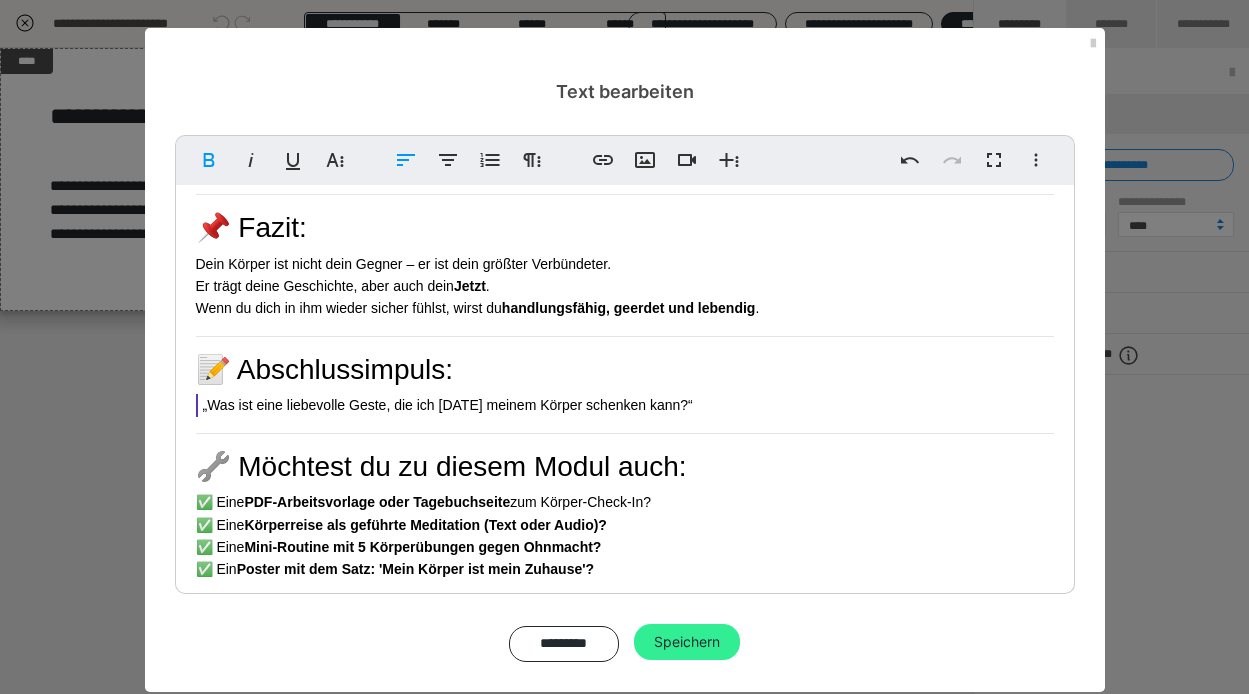 click on "Speichern" at bounding box center [687, 642] 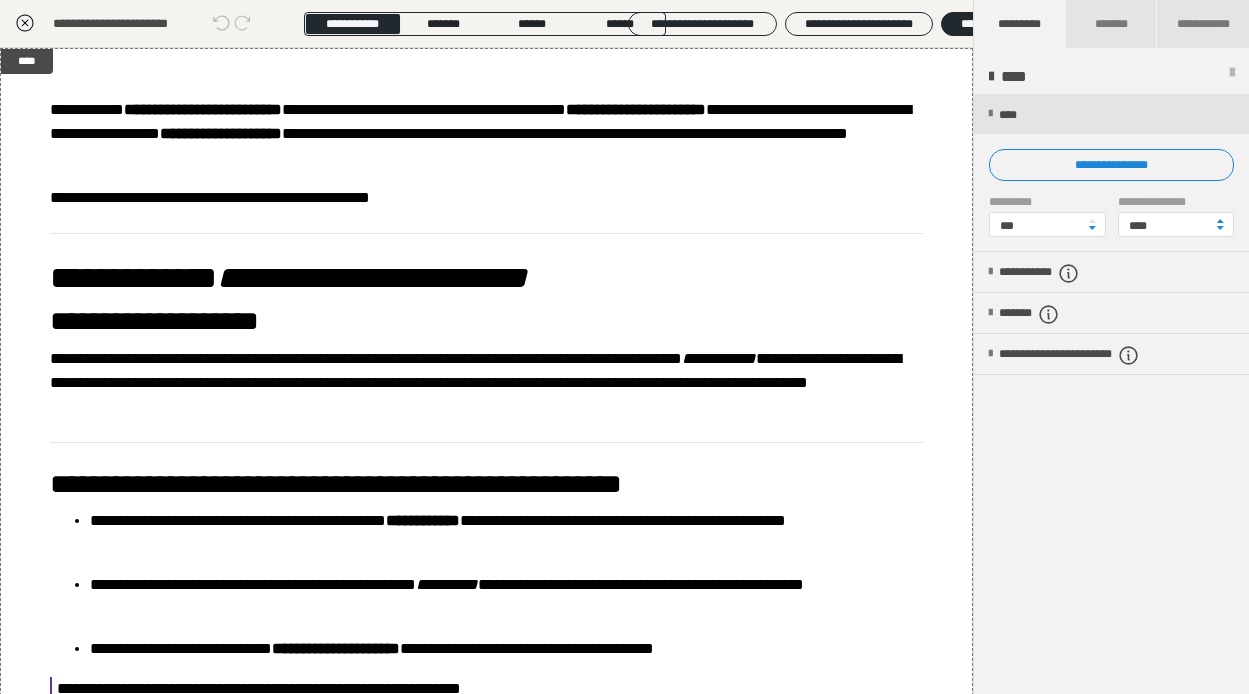 click 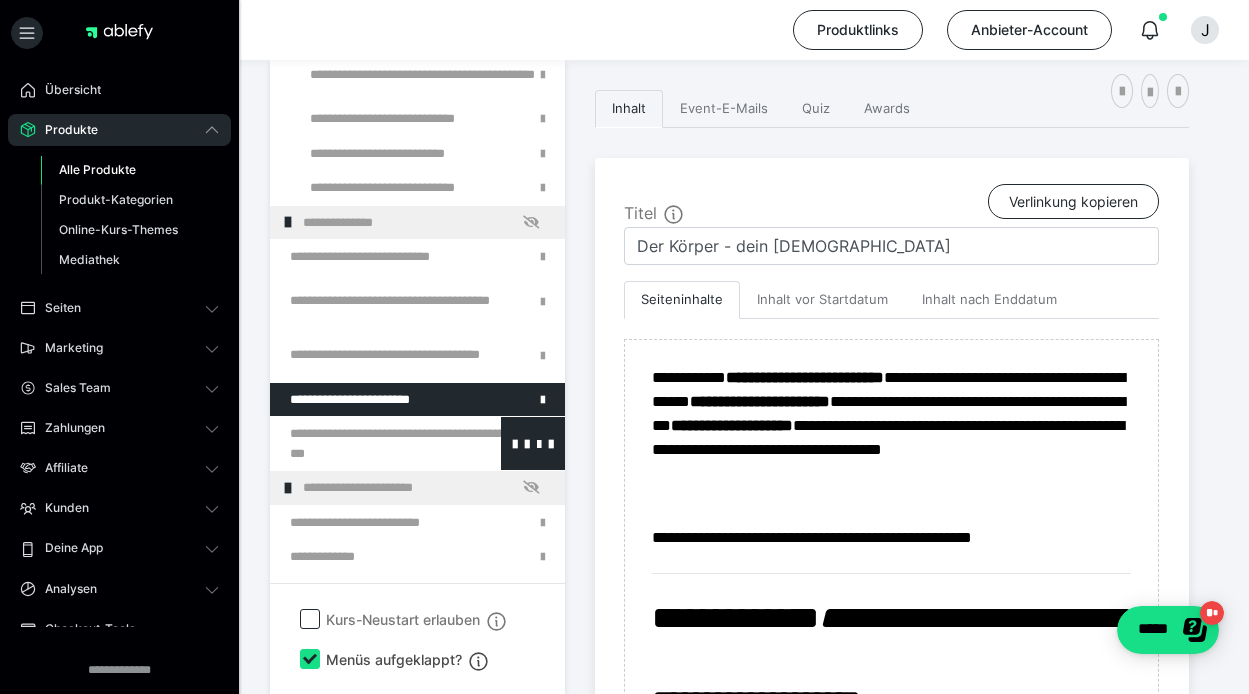 click at bounding box center (365, 443) 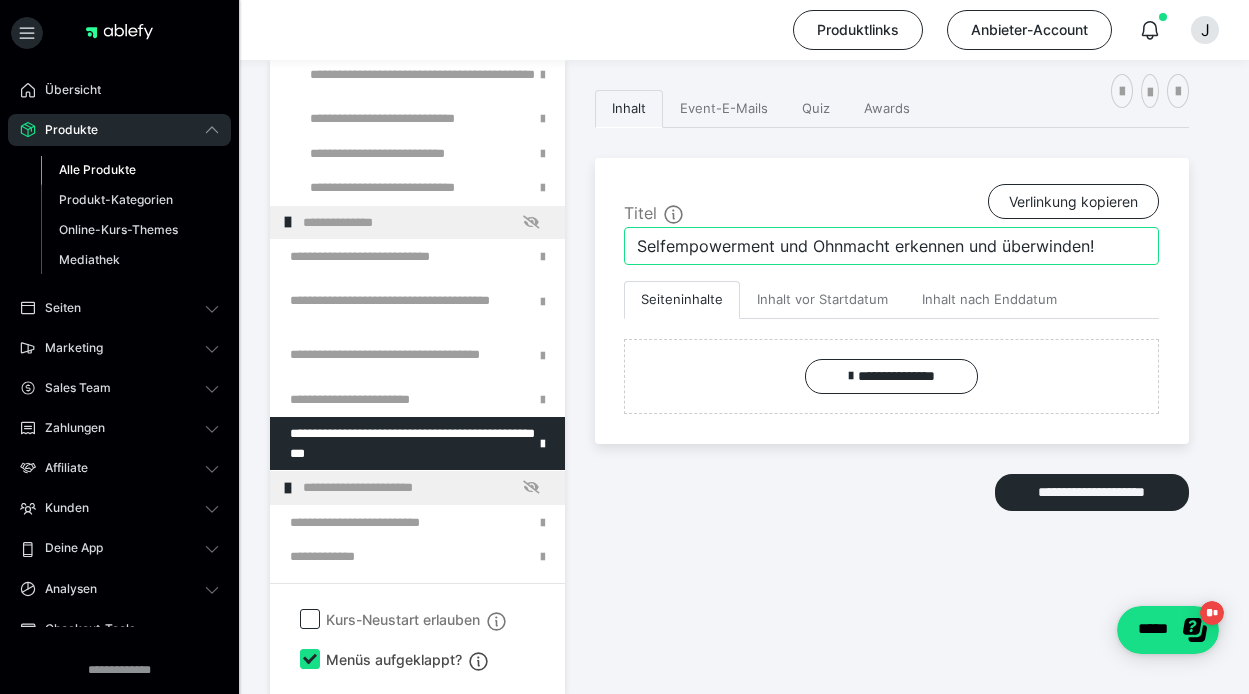 click on "Selfempowerment und Ohnmacht erkennen und überwinden!" at bounding box center (891, 246) 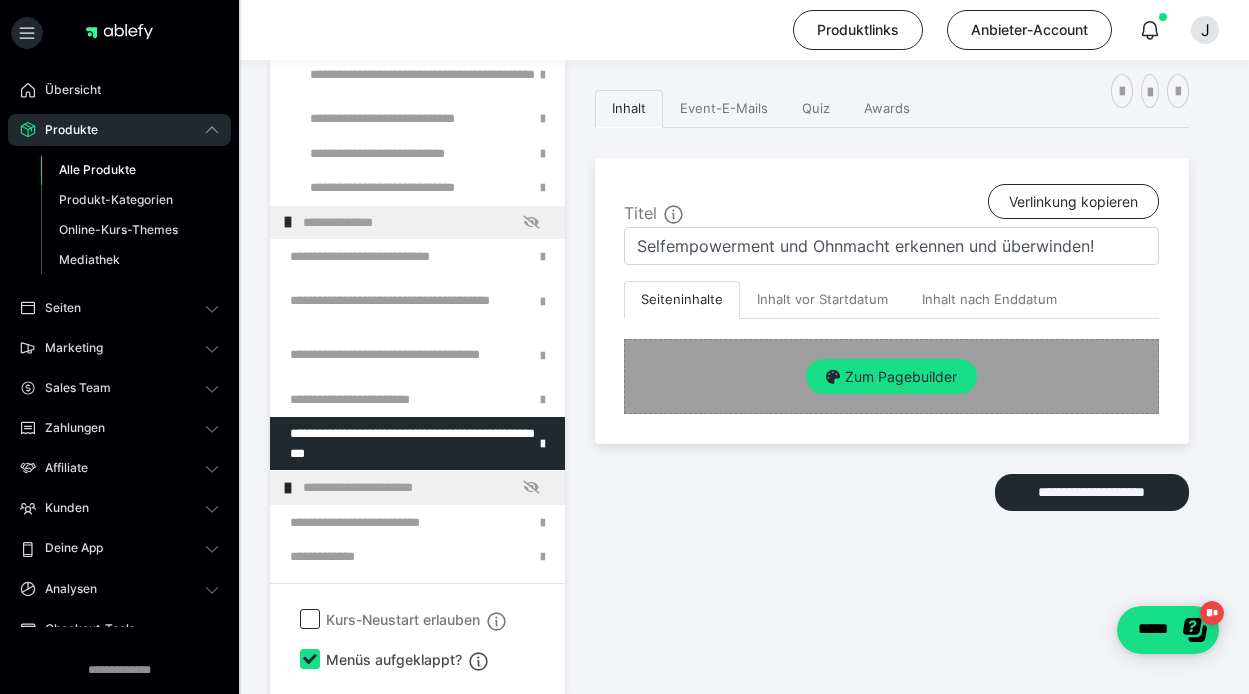 click at bounding box center [833, 377] 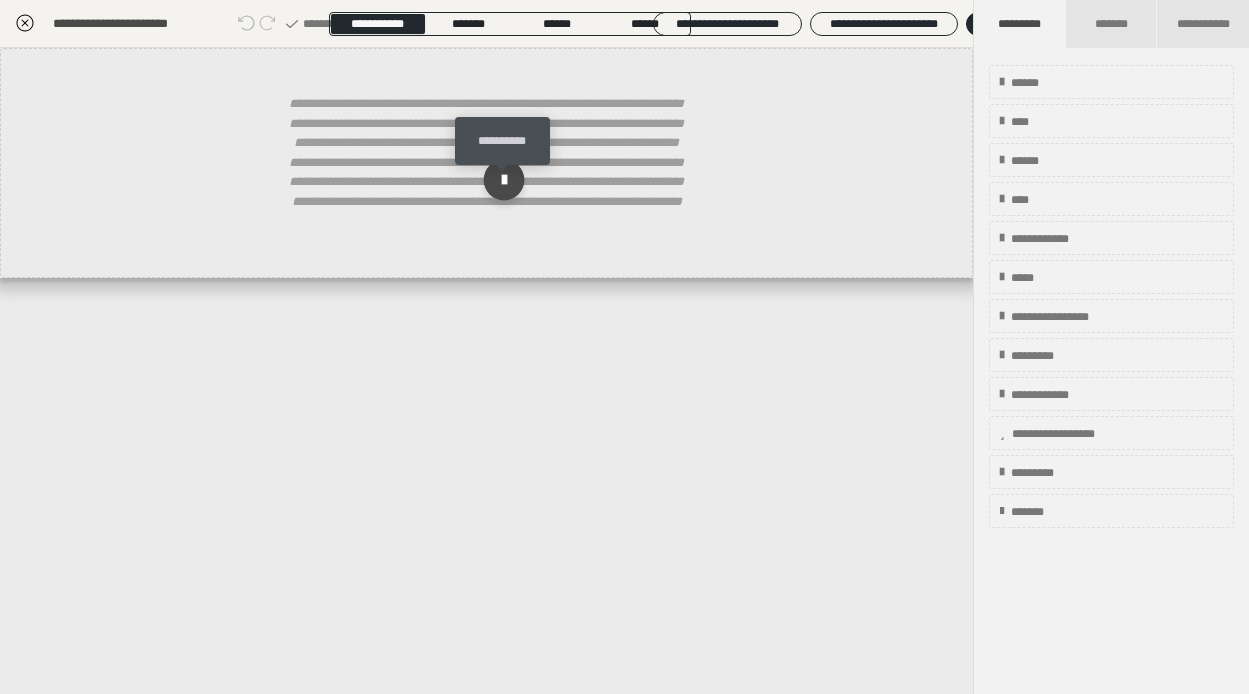 click at bounding box center [503, 180] 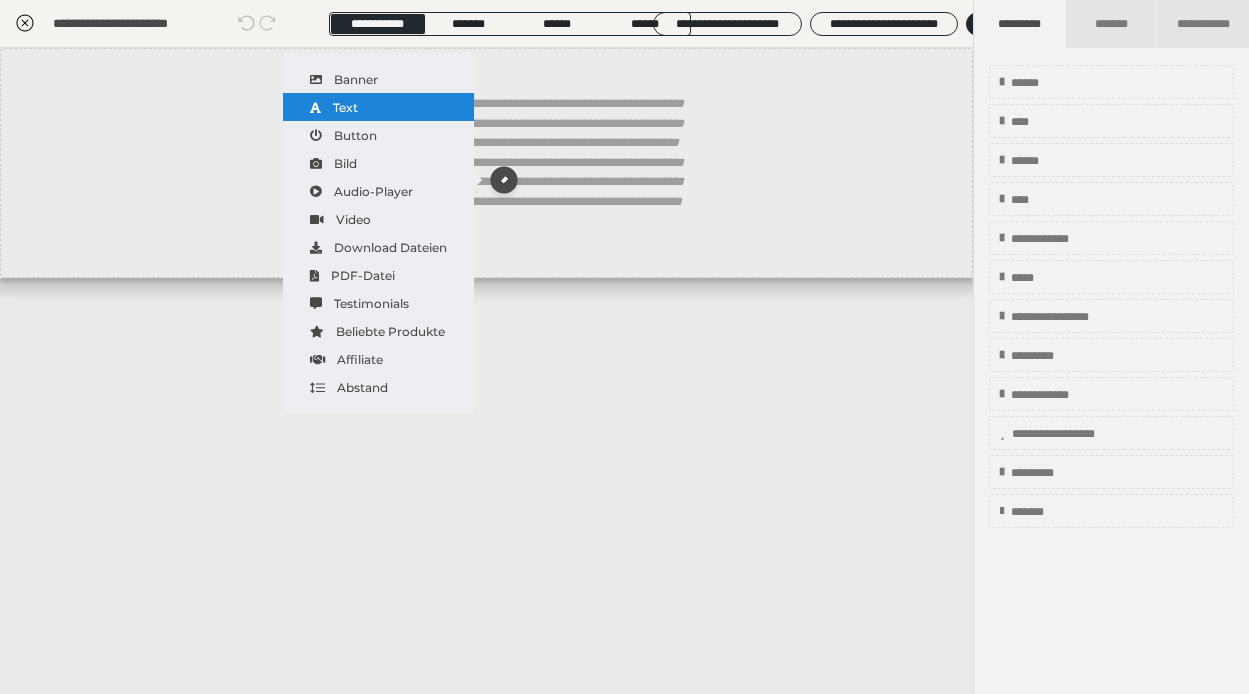 click on "Text" at bounding box center (378, 107) 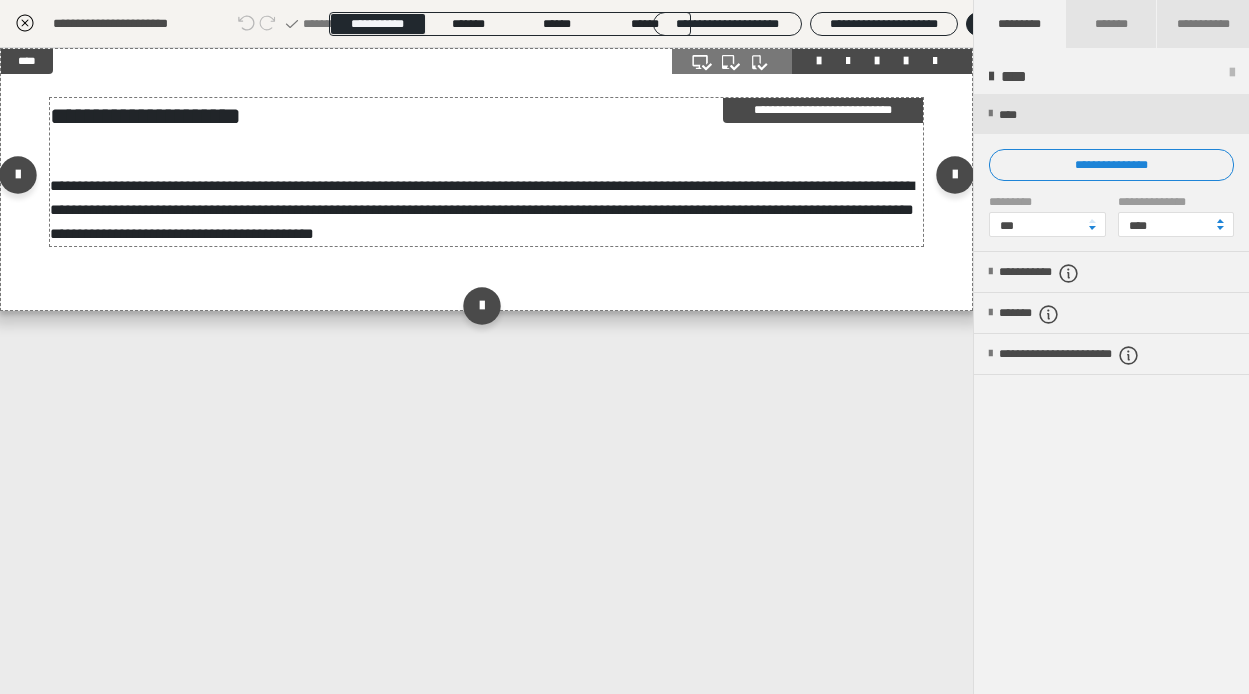 click on "**********" at bounding box center (482, 209) 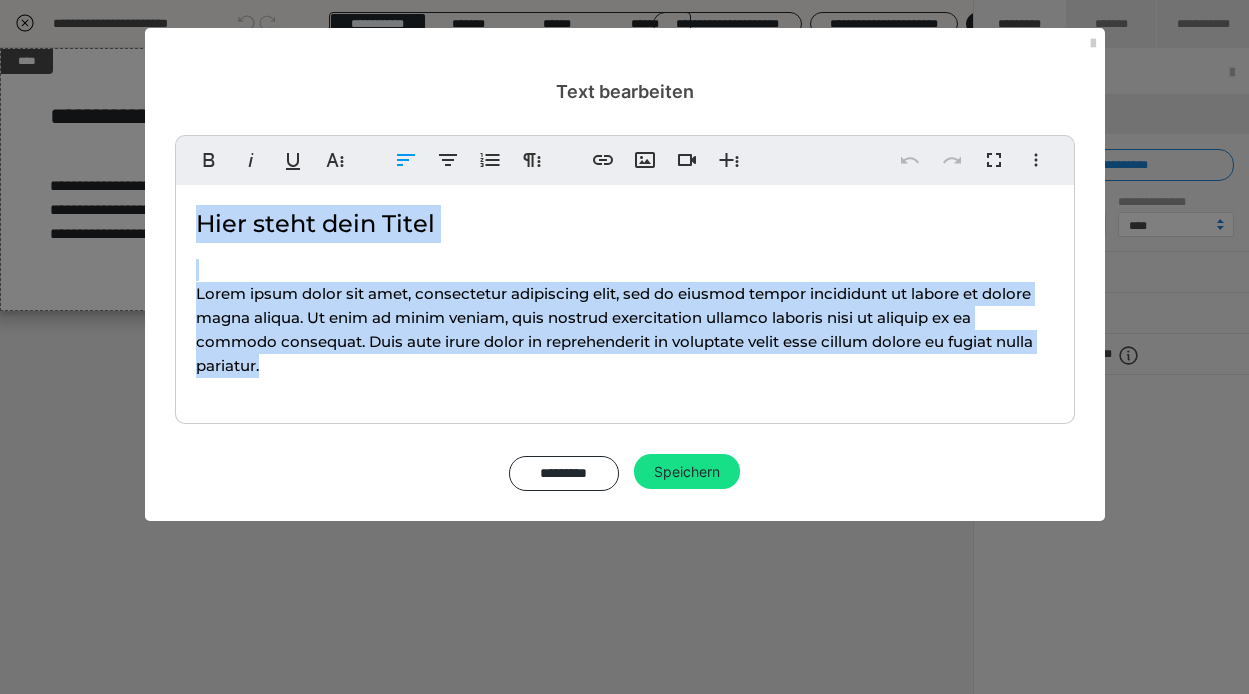 drag, startPoint x: 562, startPoint y: 376, endPoint x: 188, endPoint y: 215, distance: 407.18176 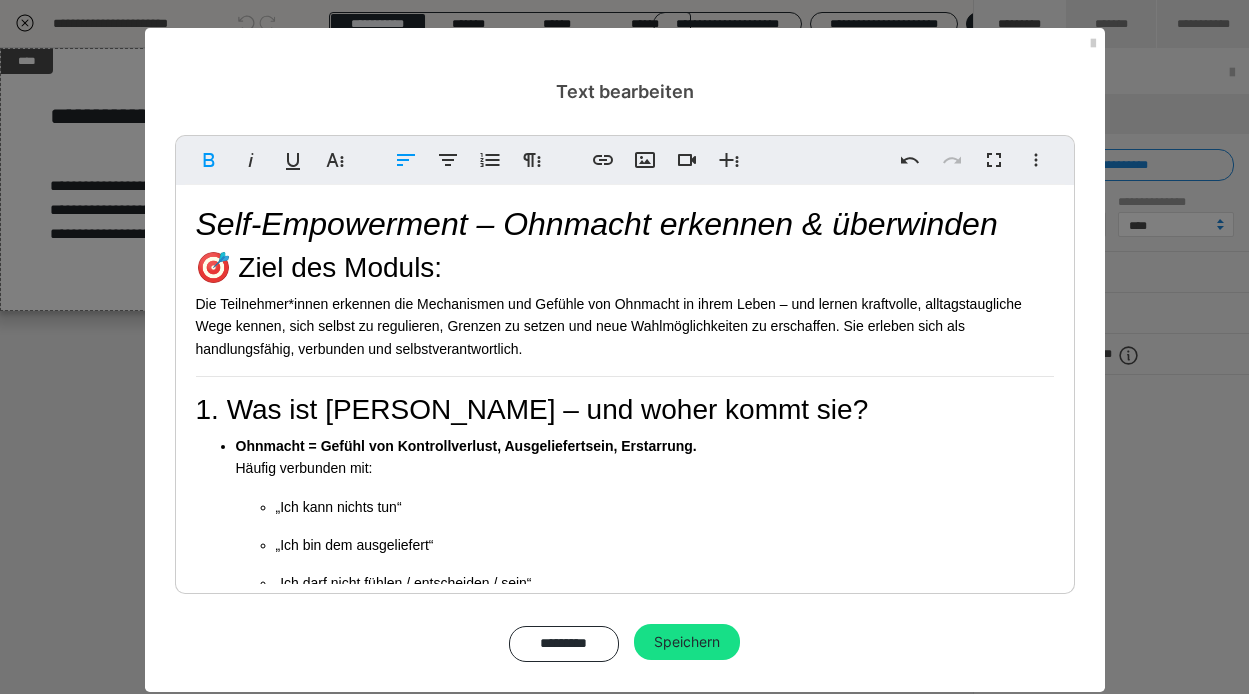 scroll, scrollTop: 2421, scrollLeft: 0, axis: vertical 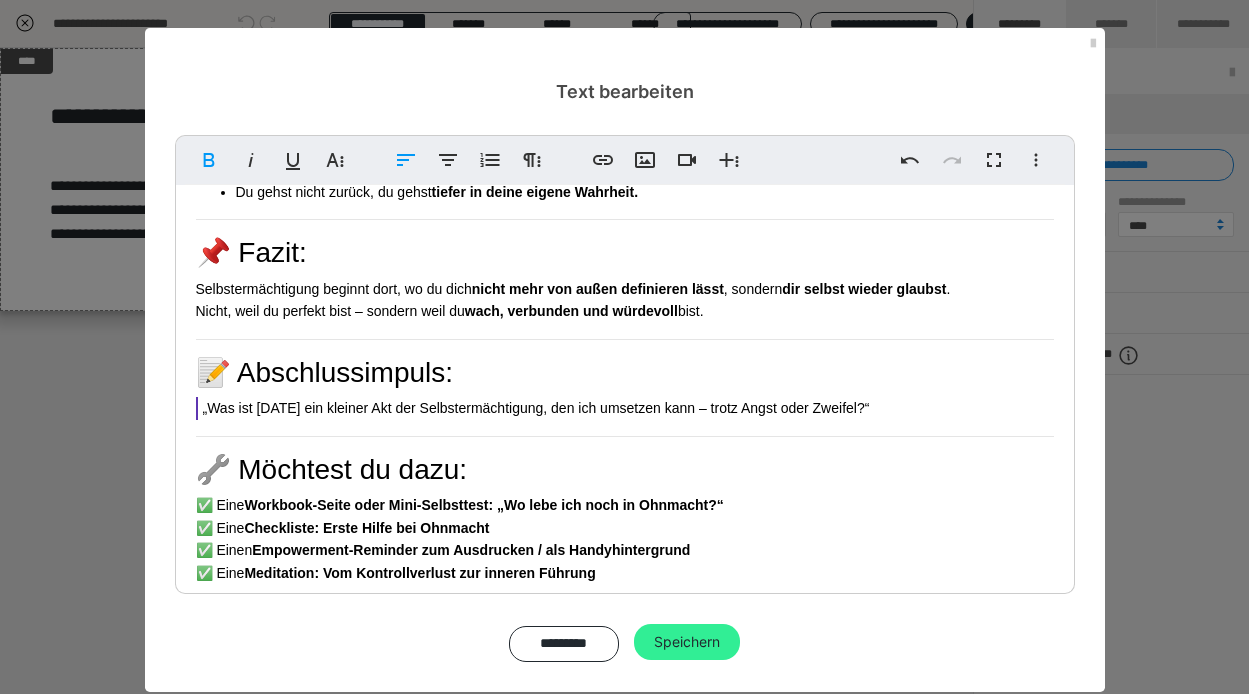 click on "Speichern" at bounding box center (687, 642) 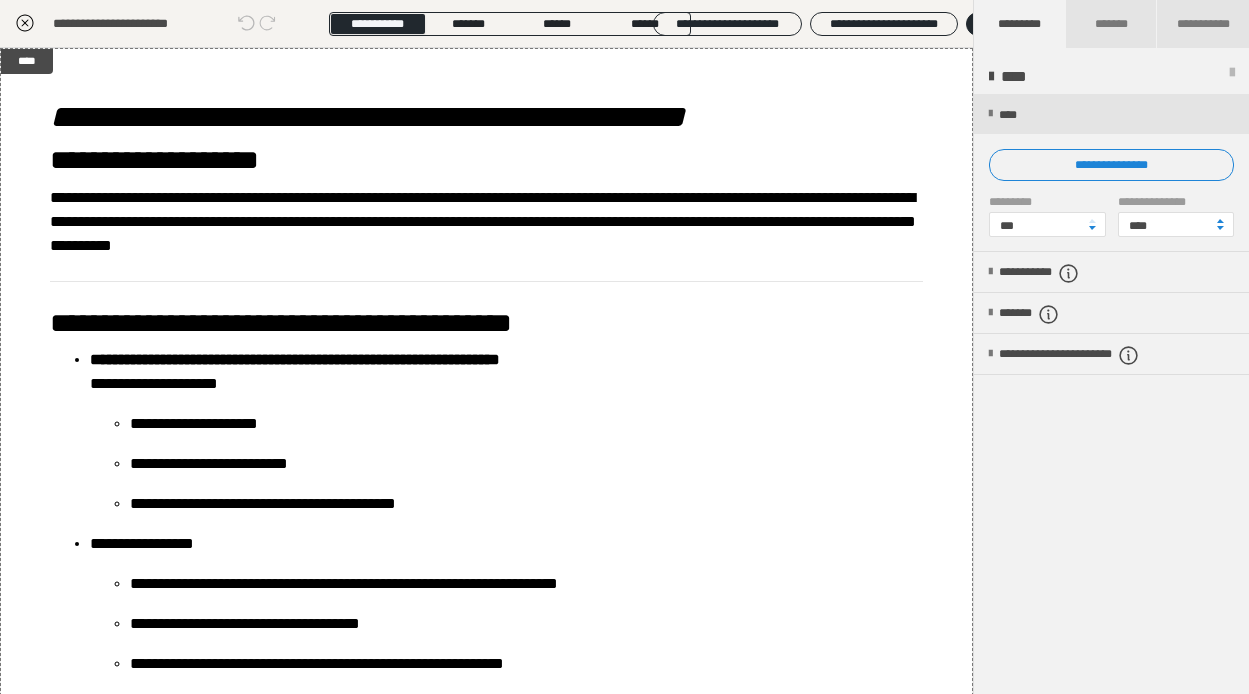 click 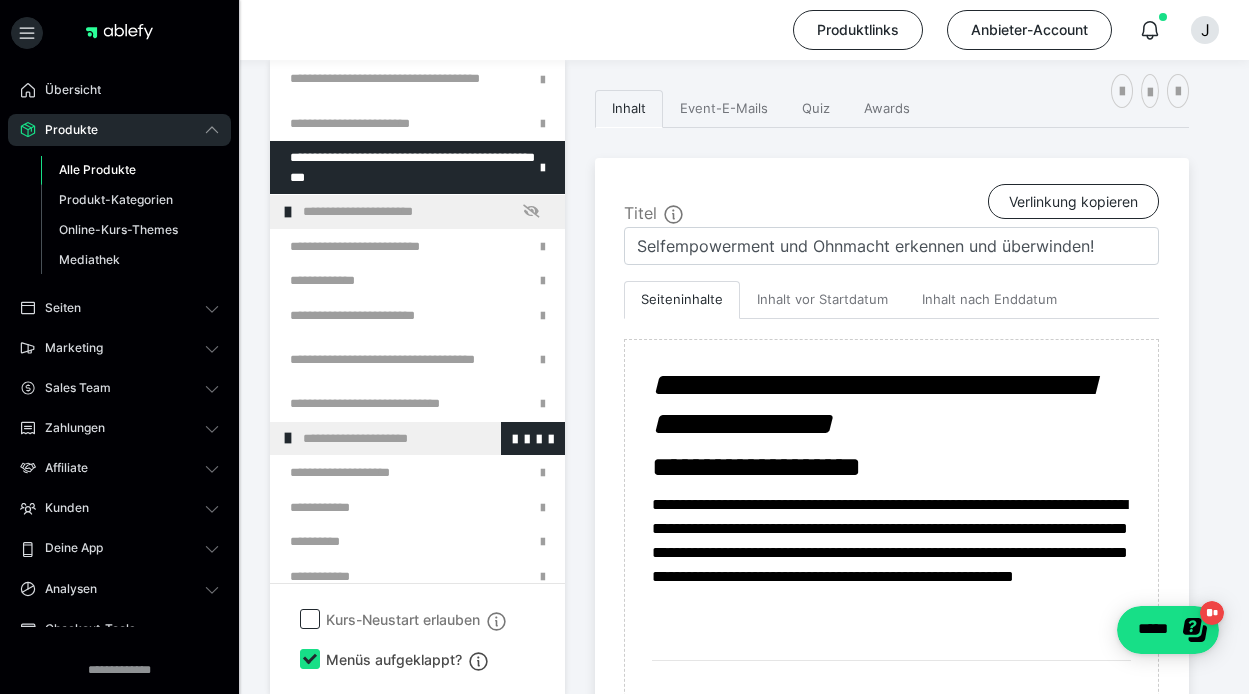 scroll, scrollTop: 521, scrollLeft: 0, axis: vertical 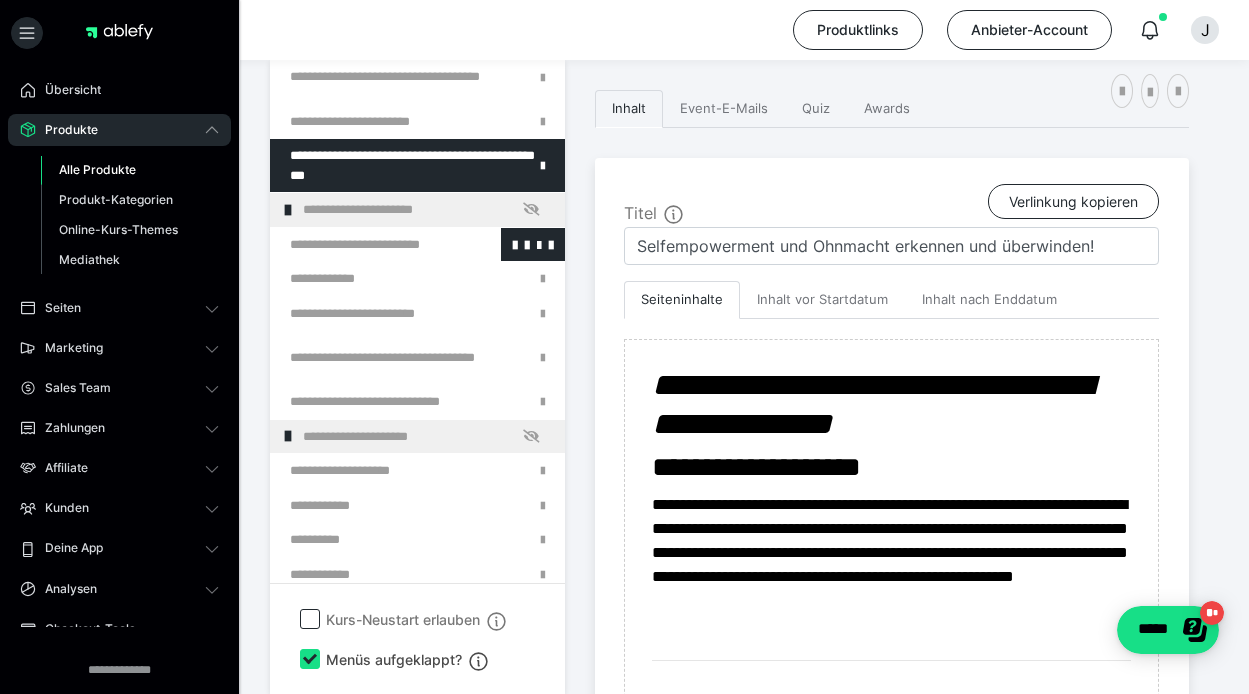 click at bounding box center (365, 245) 